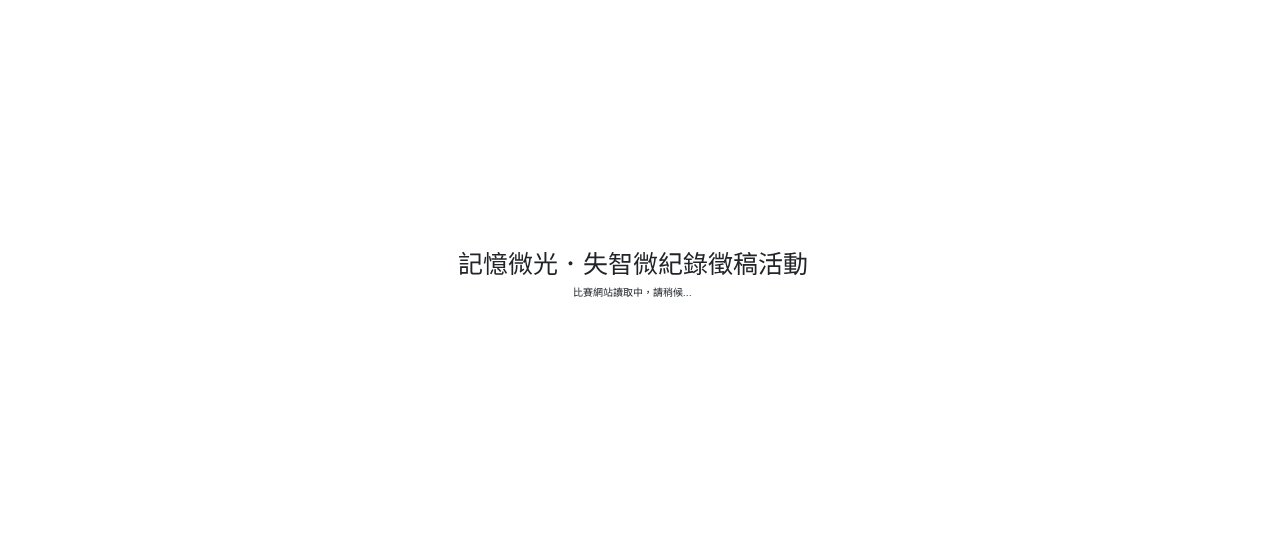 scroll, scrollTop: 0, scrollLeft: 0, axis: both 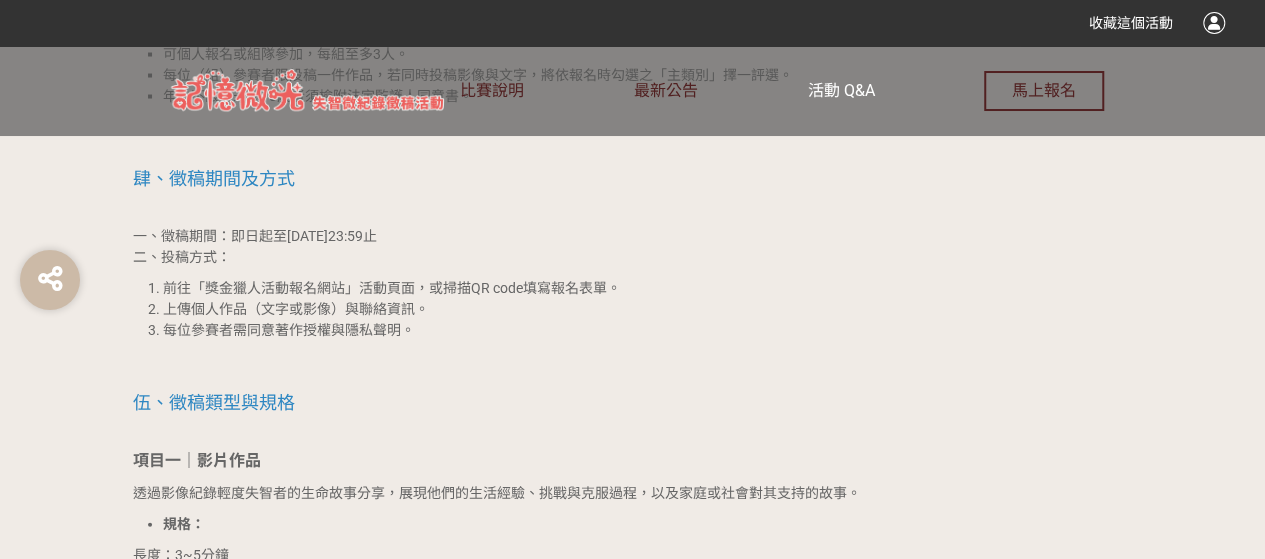 click on "活動 Q&A" at bounding box center [840, 90] 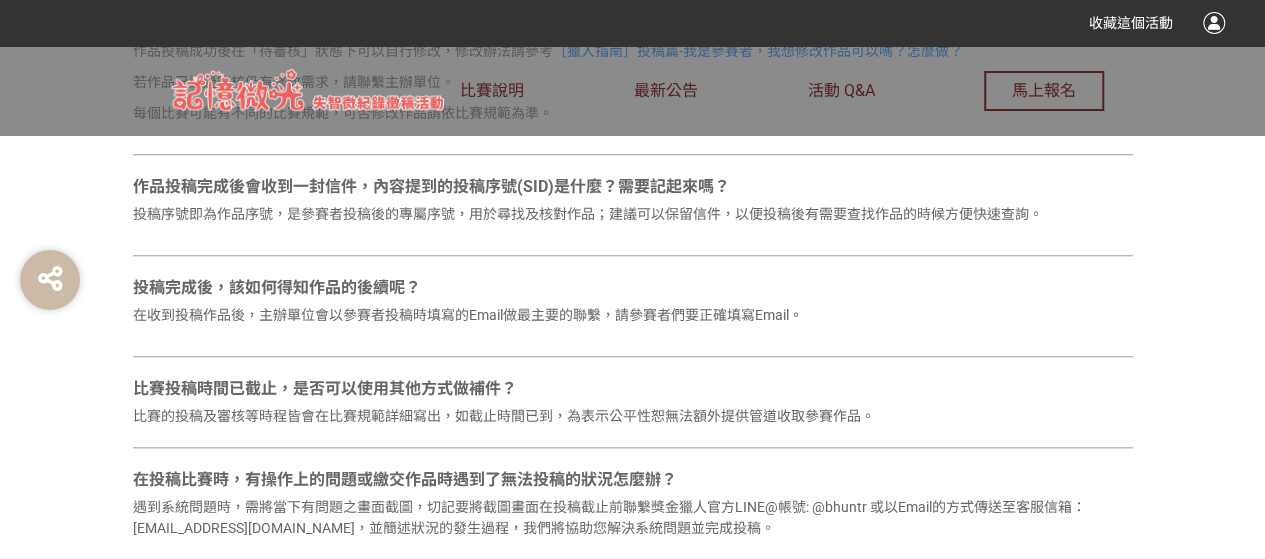 scroll, scrollTop: 804, scrollLeft: 0, axis: vertical 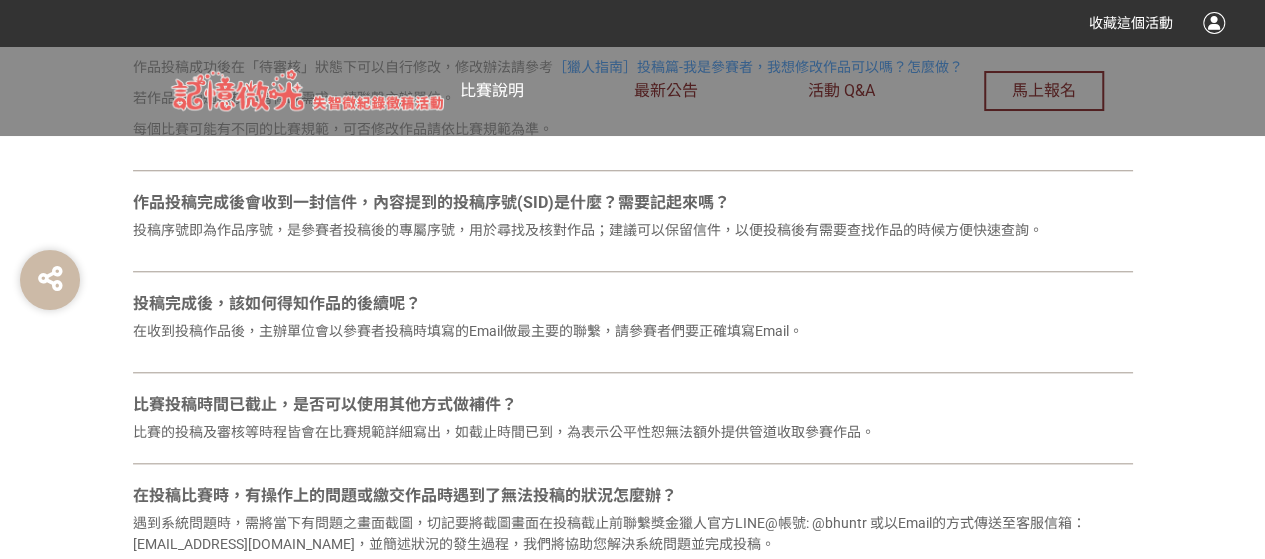 click on "比賽說明" at bounding box center [492, 90] 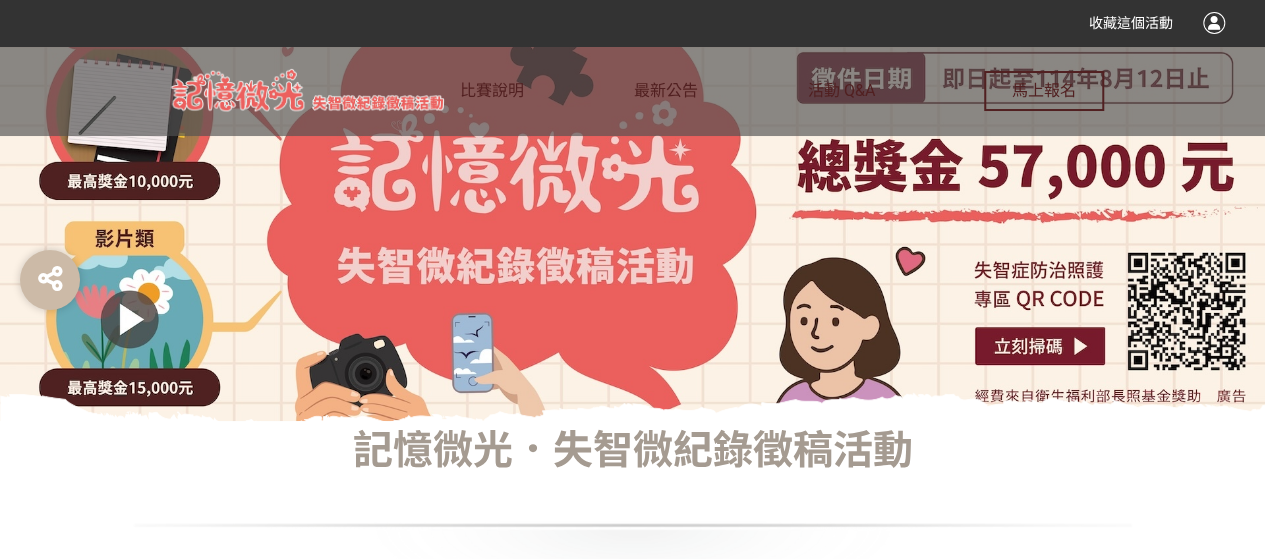 scroll, scrollTop: 100, scrollLeft: 0, axis: vertical 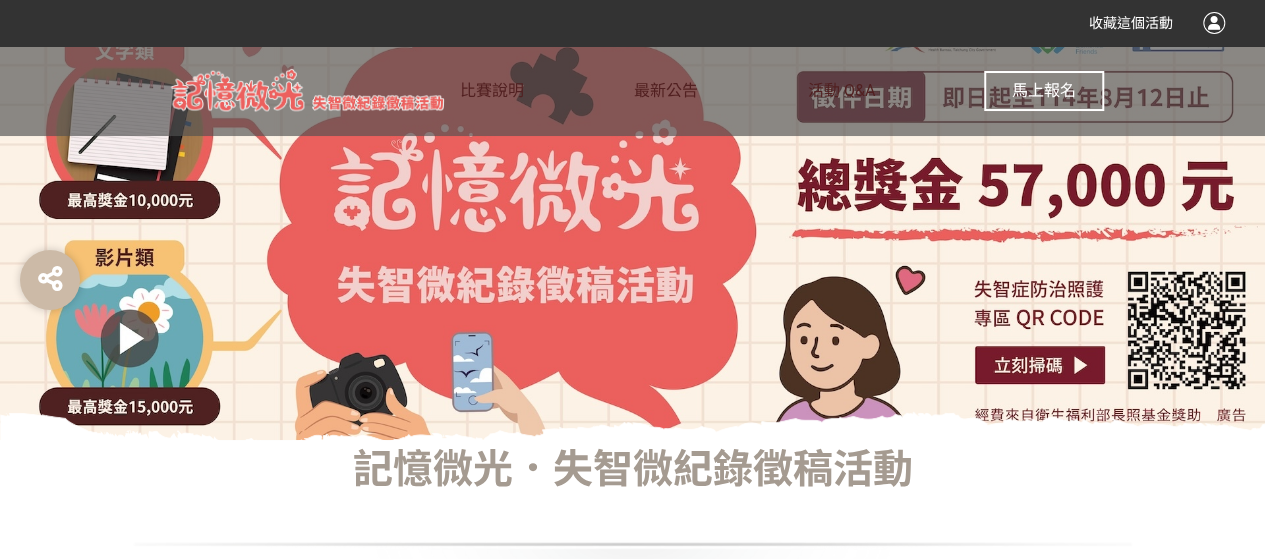 click on "馬上報名" at bounding box center (1044, 90) 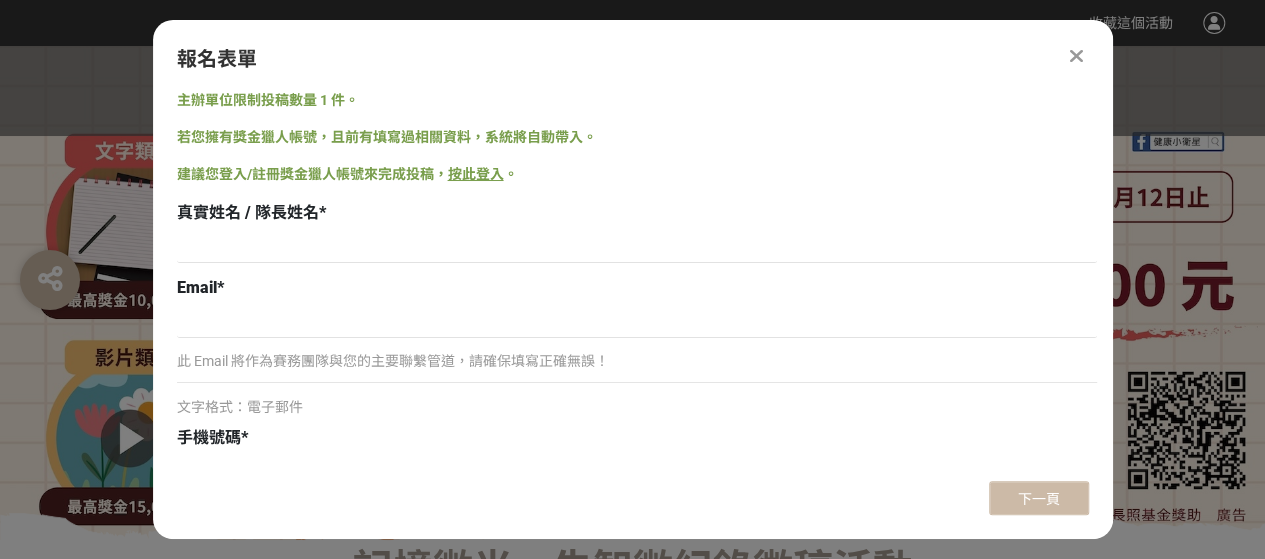 scroll, scrollTop: 0, scrollLeft: 0, axis: both 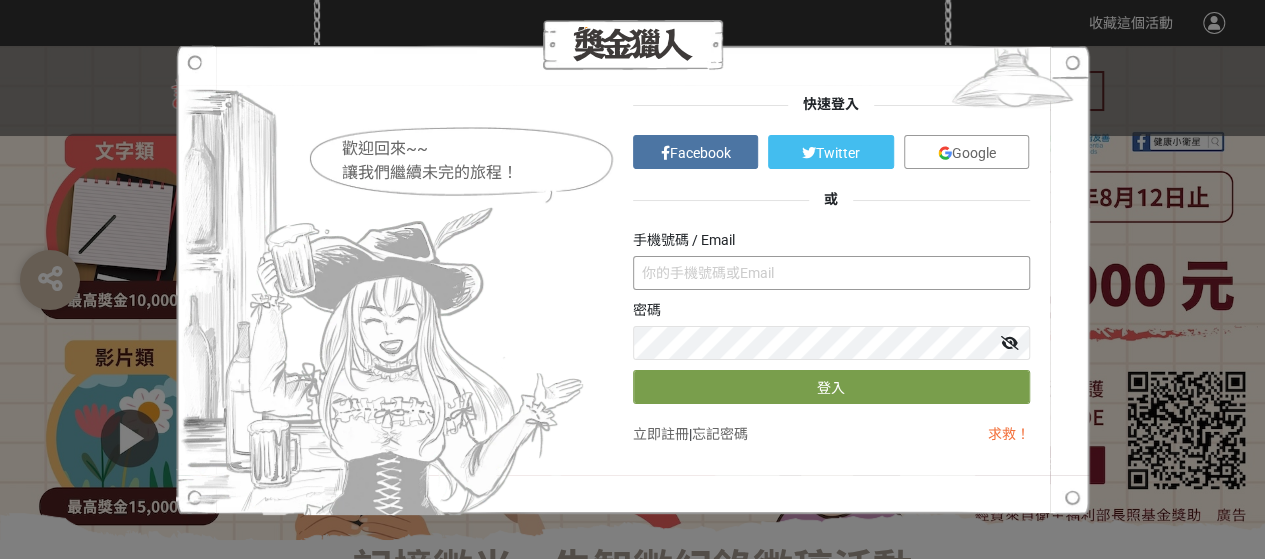 click at bounding box center [831, 273] 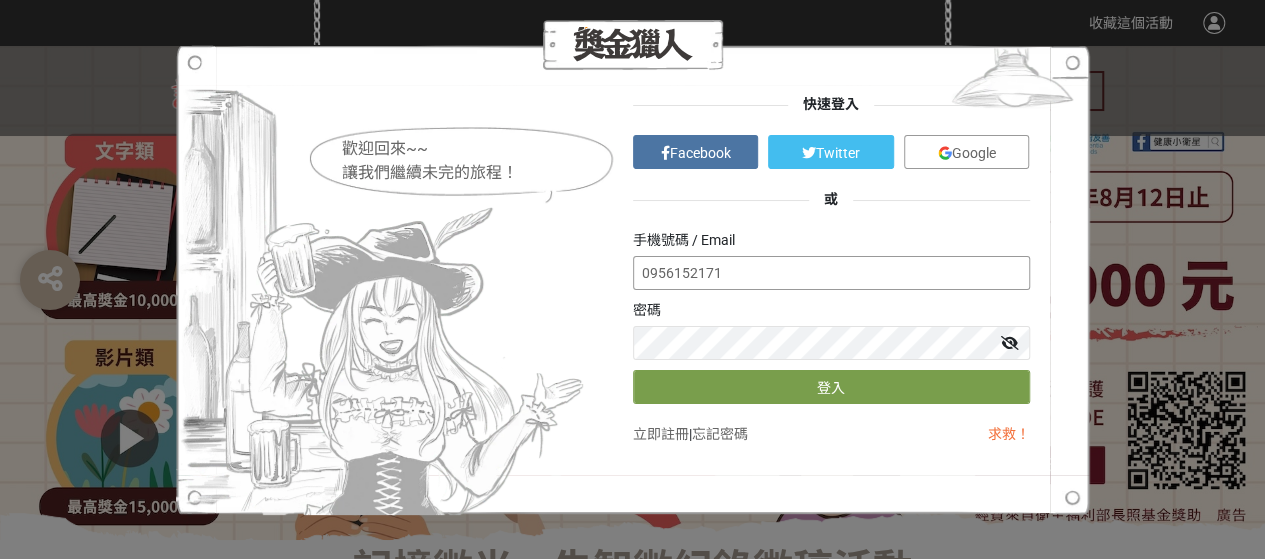 type on "0956152171" 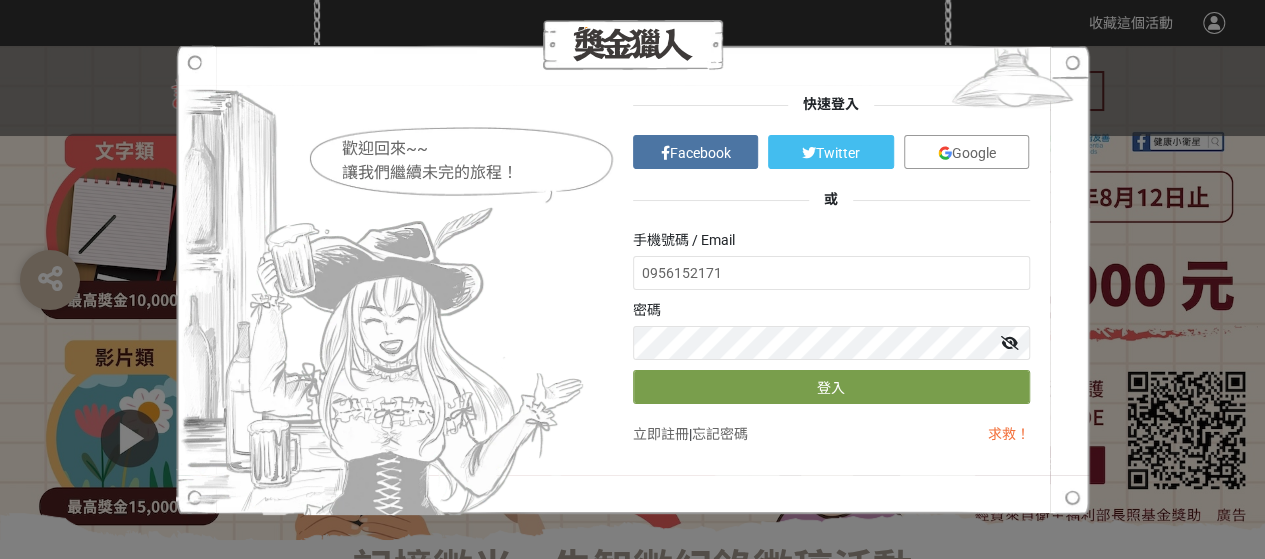 click on "立即註冊" at bounding box center [661, 434] 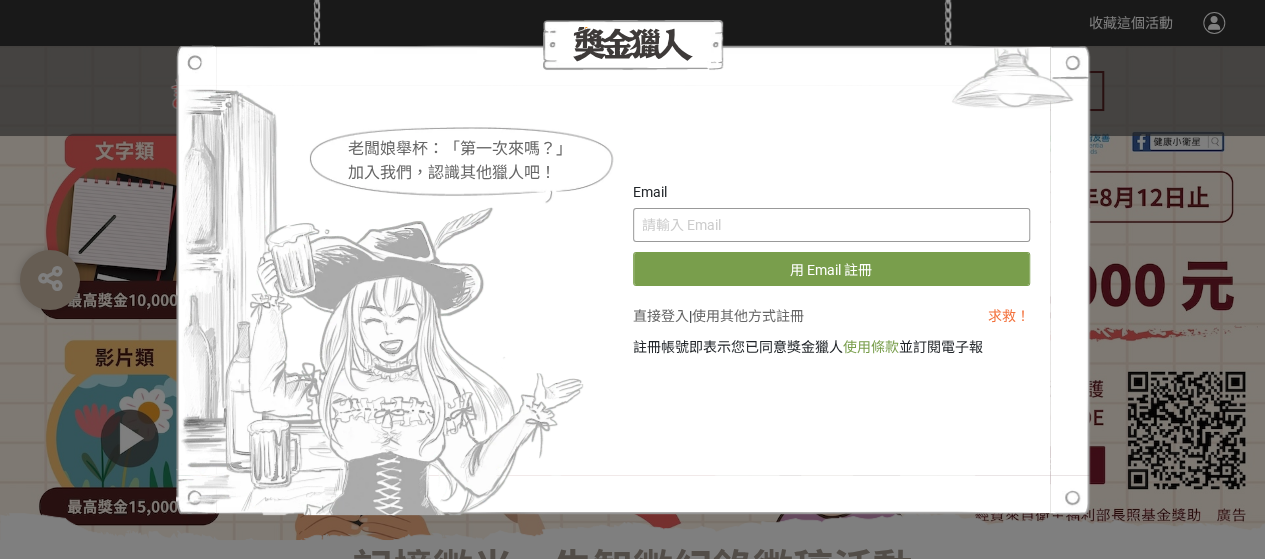click at bounding box center [831, 225] 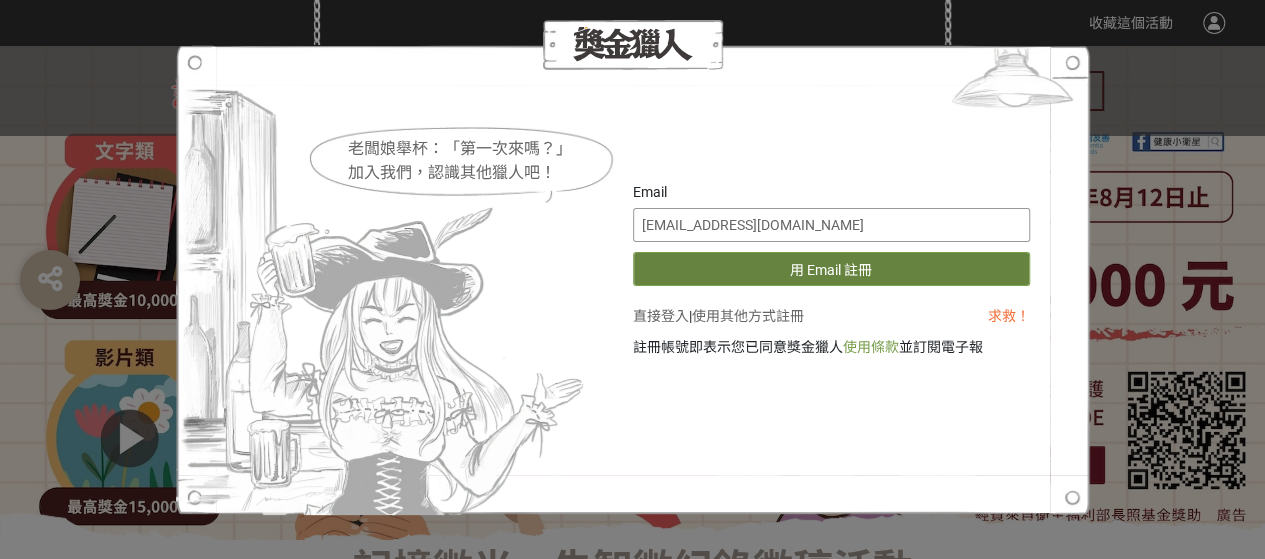 type on "[EMAIL_ADDRESS][DOMAIN_NAME]" 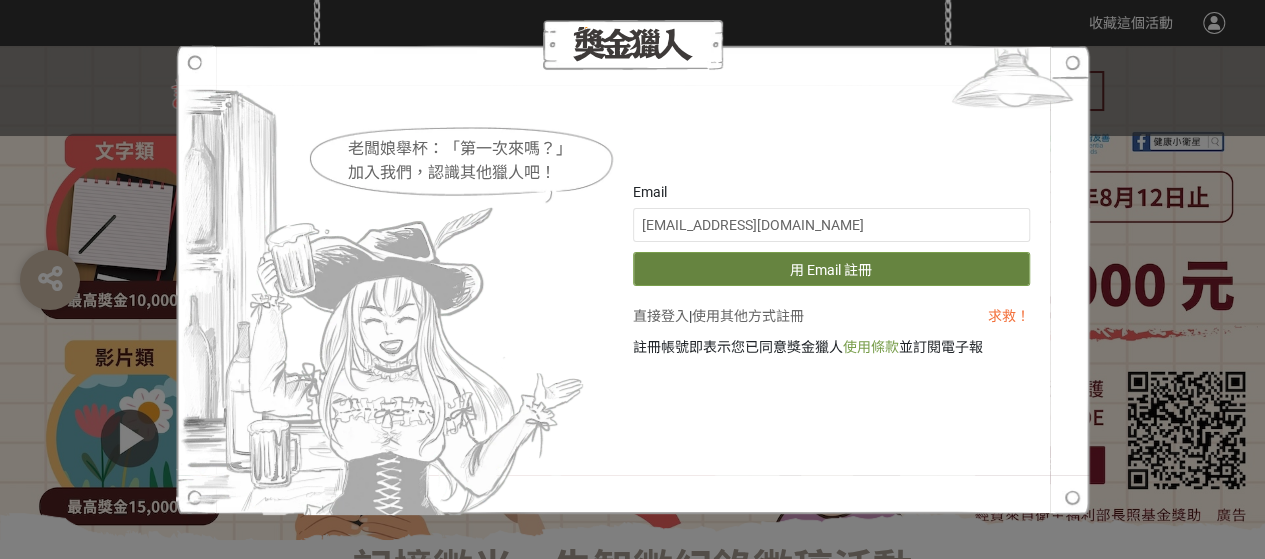click on "用 Email 註冊" at bounding box center (831, 269) 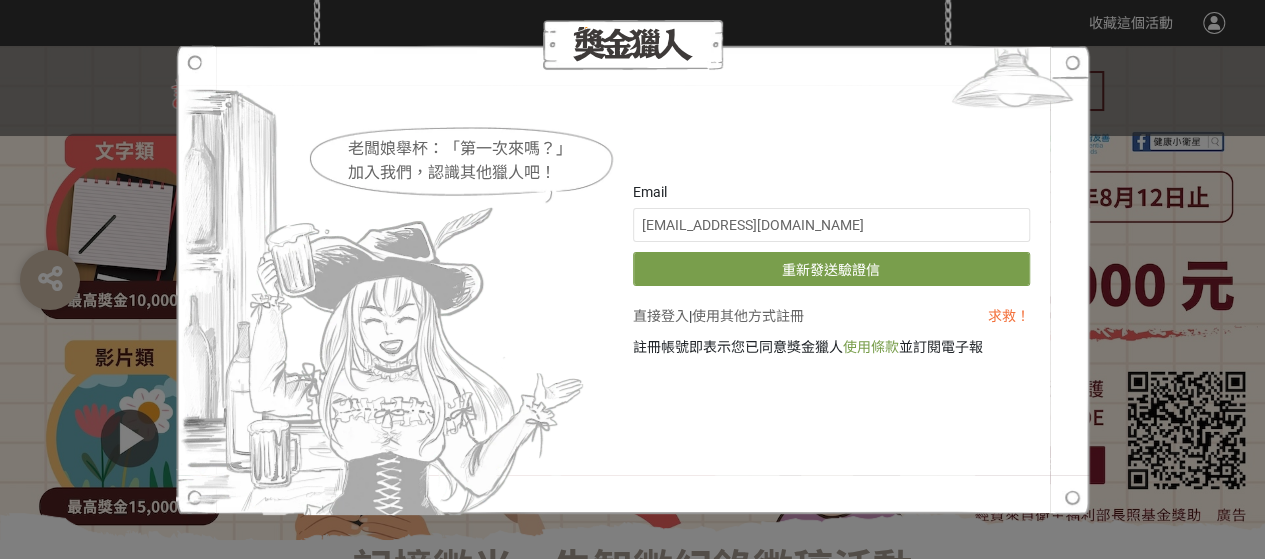 click at bounding box center (633, 280) 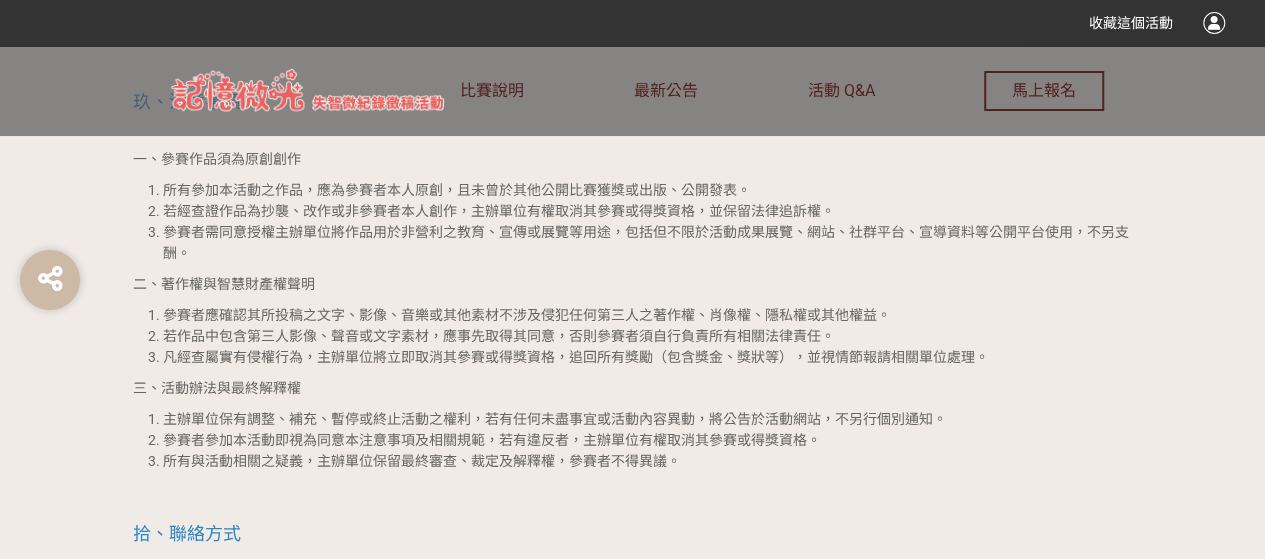 scroll, scrollTop: 3900, scrollLeft: 0, axis: vertical 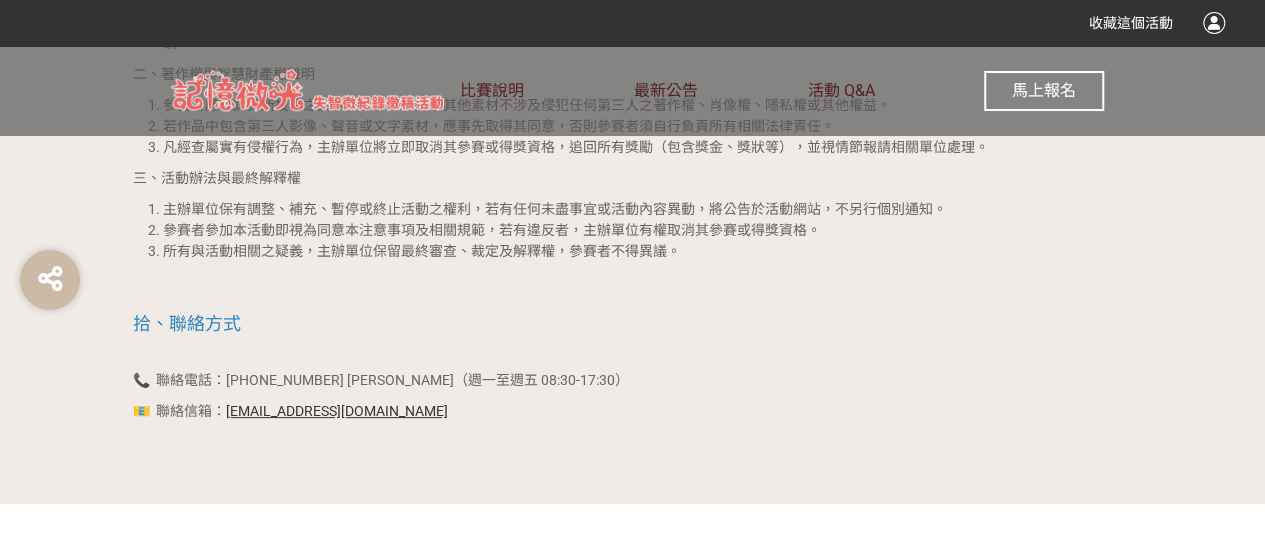click on "馬上報名" at bounding box center [1044, 90] 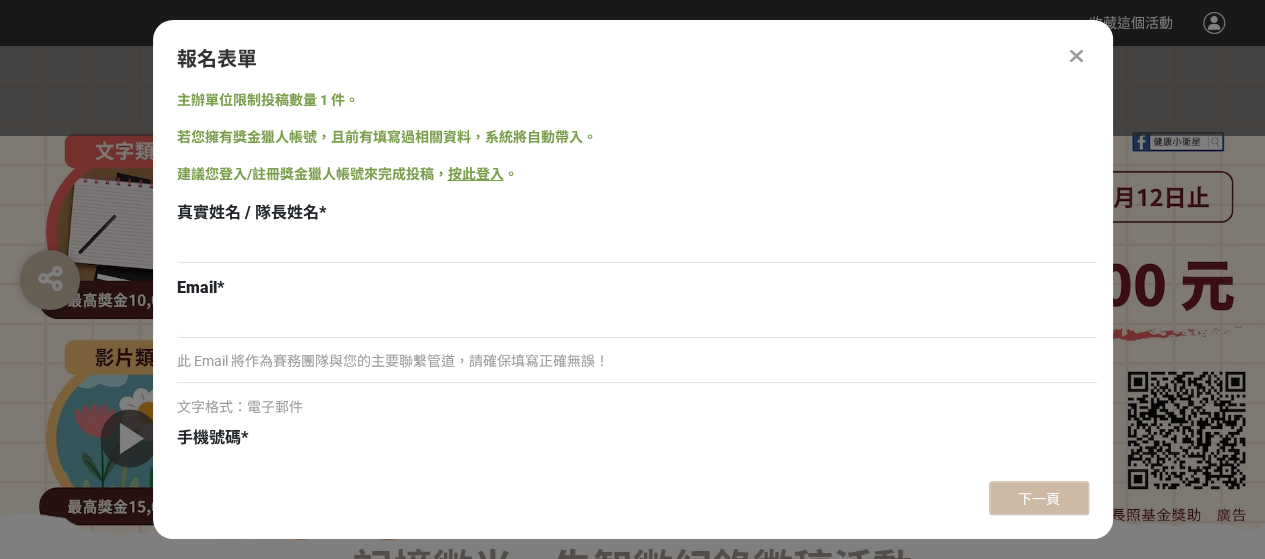 scroll, scrollTop: 0, scrollLeft: 0, axis: both 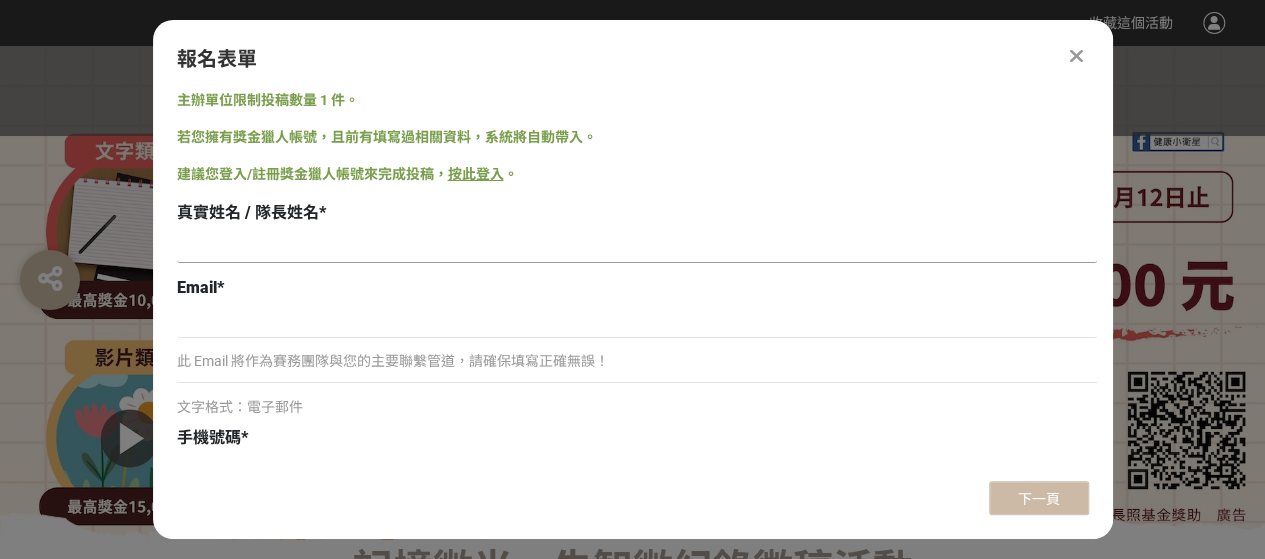 click at bounding box center [637, 246] 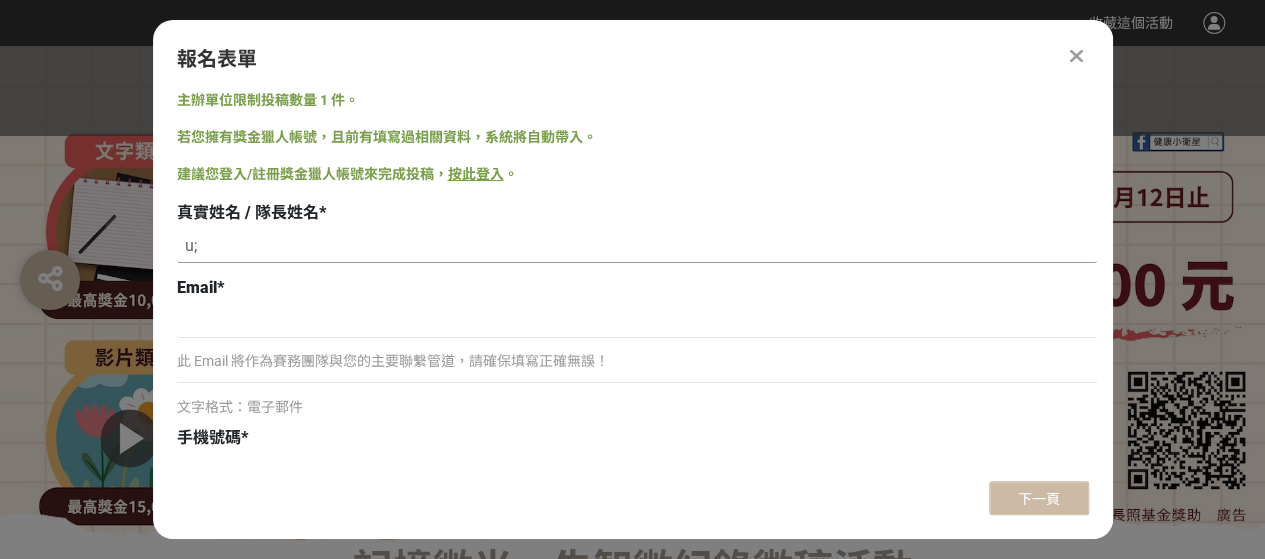 type on "u" 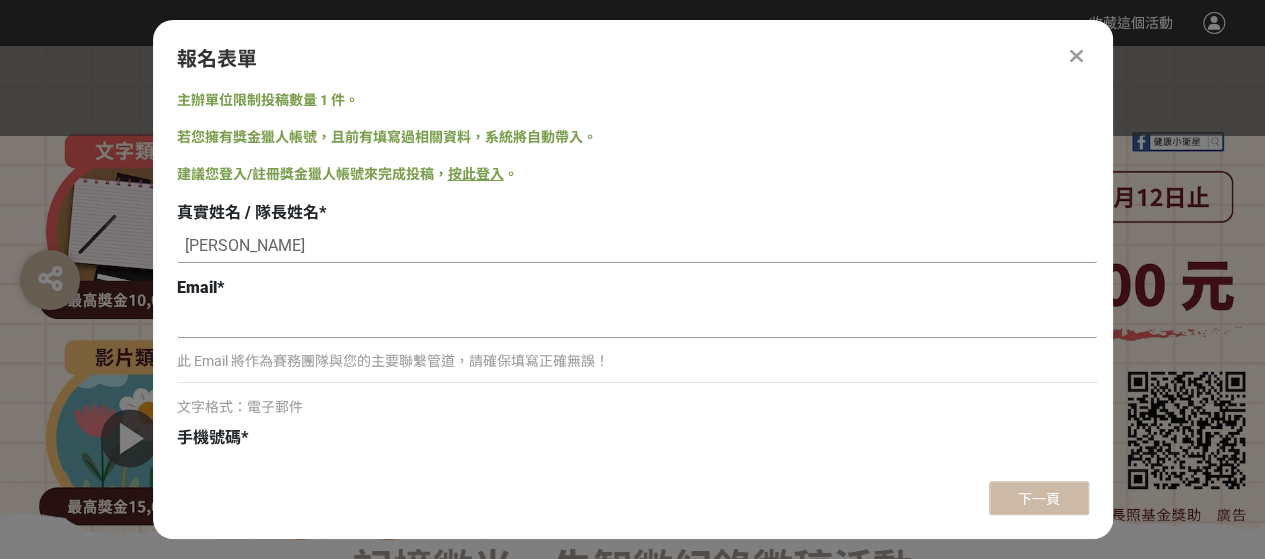 type on "[PERSON_NAME]" 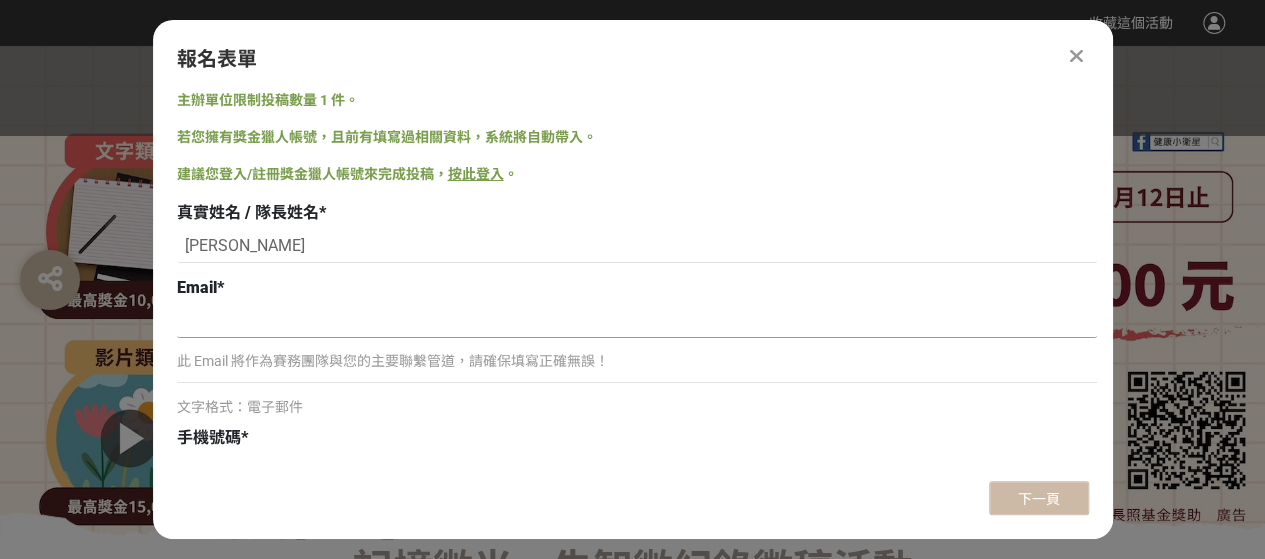 click at bounding box center [637, 321] 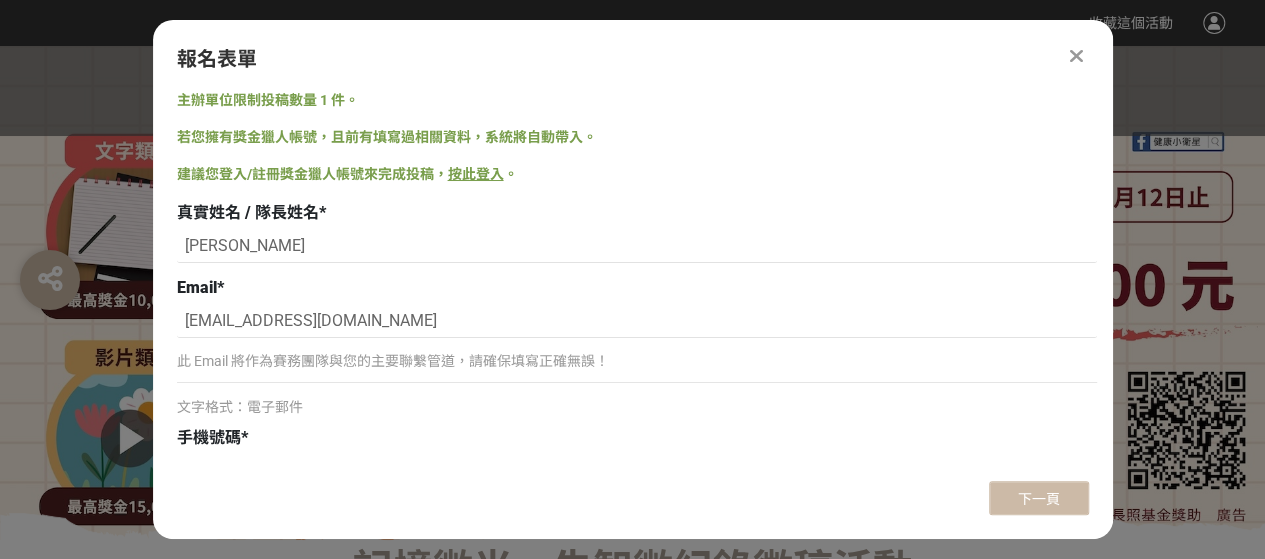 type on "[EMAIL_ADDRESS][DOMAIN_NAME]" 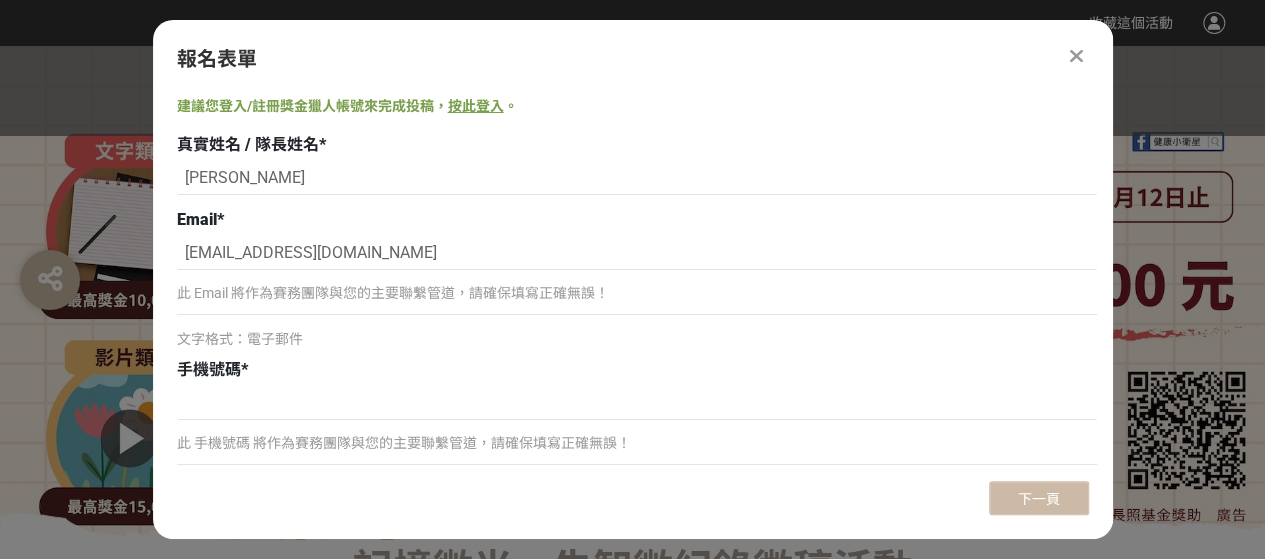 scroll, scrollTop: 100, scrollLeft: 0, axis: vertical 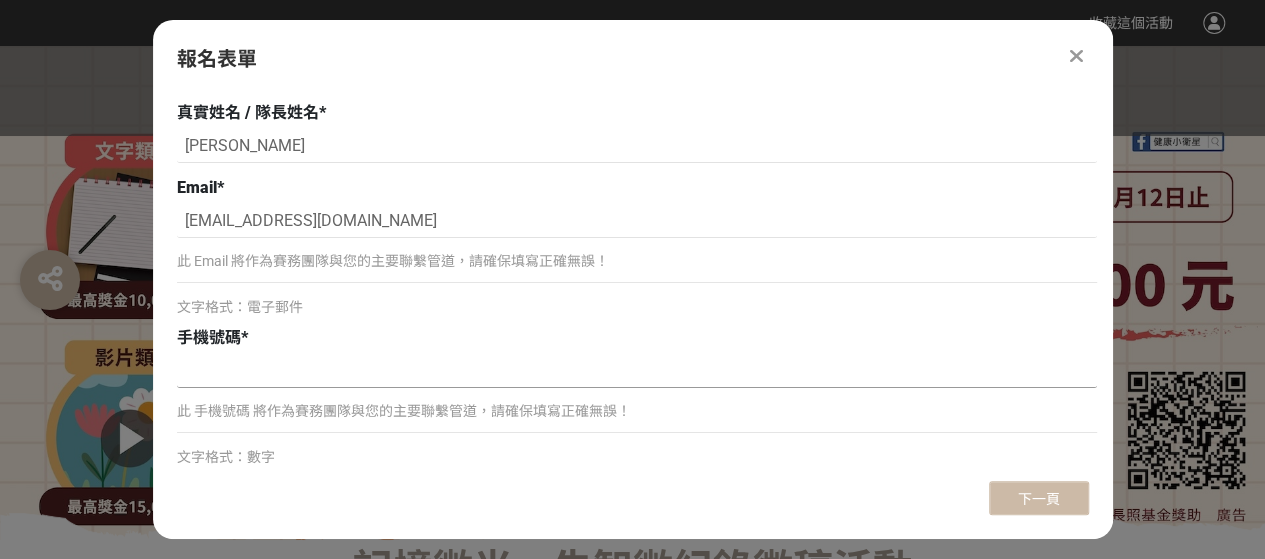 click at bounding box center (637, 371) 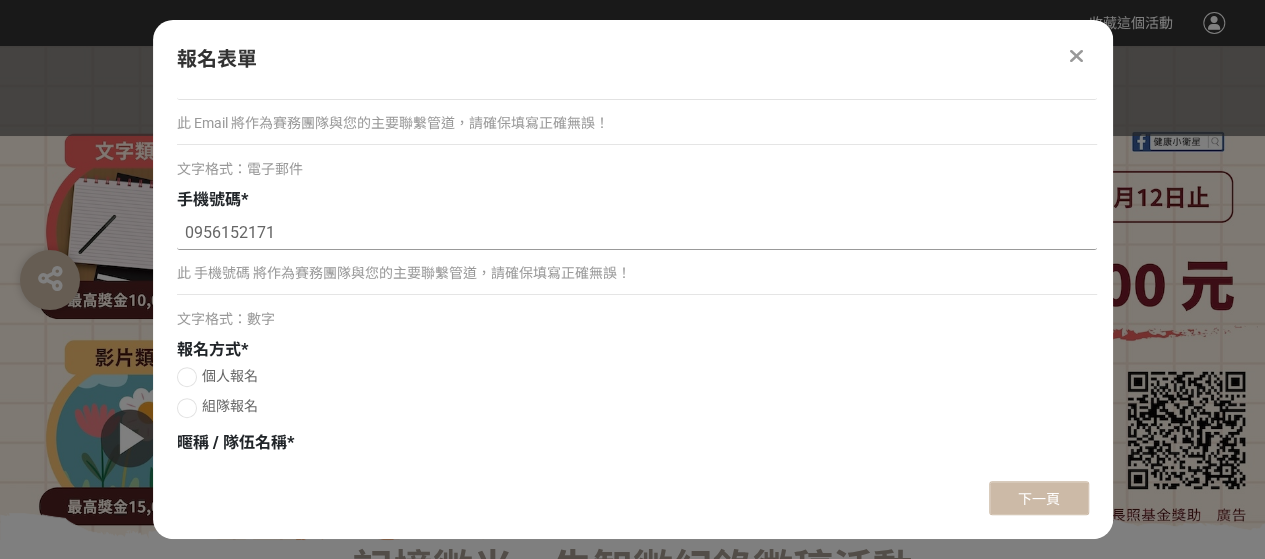 scroll, scrollTop: 270, scrollLeft: 0, axis: vertical 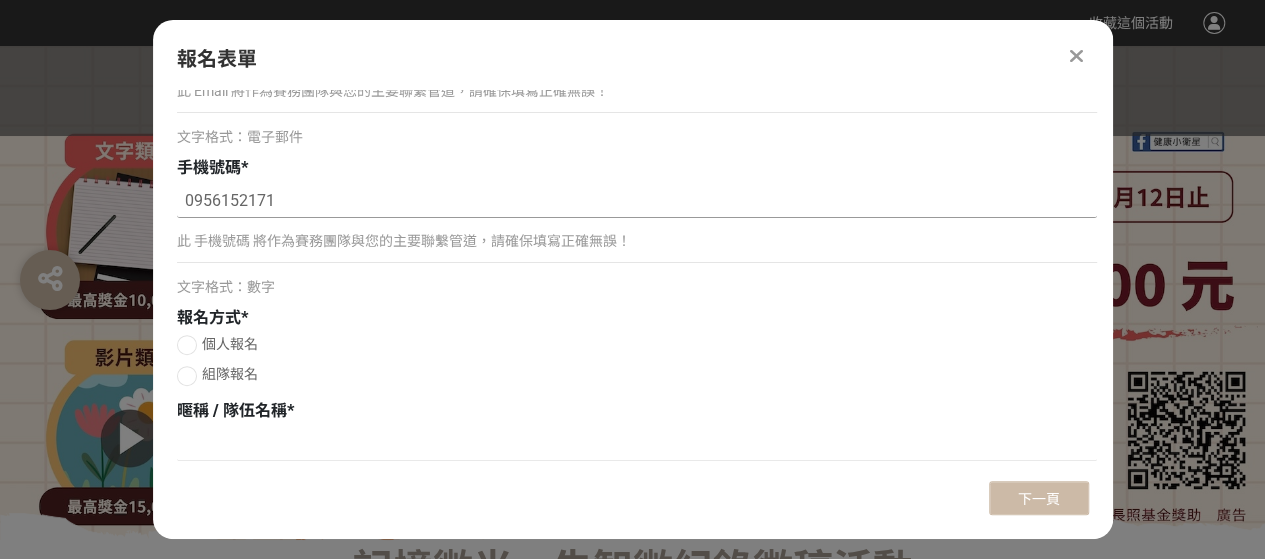type on "0956152171" 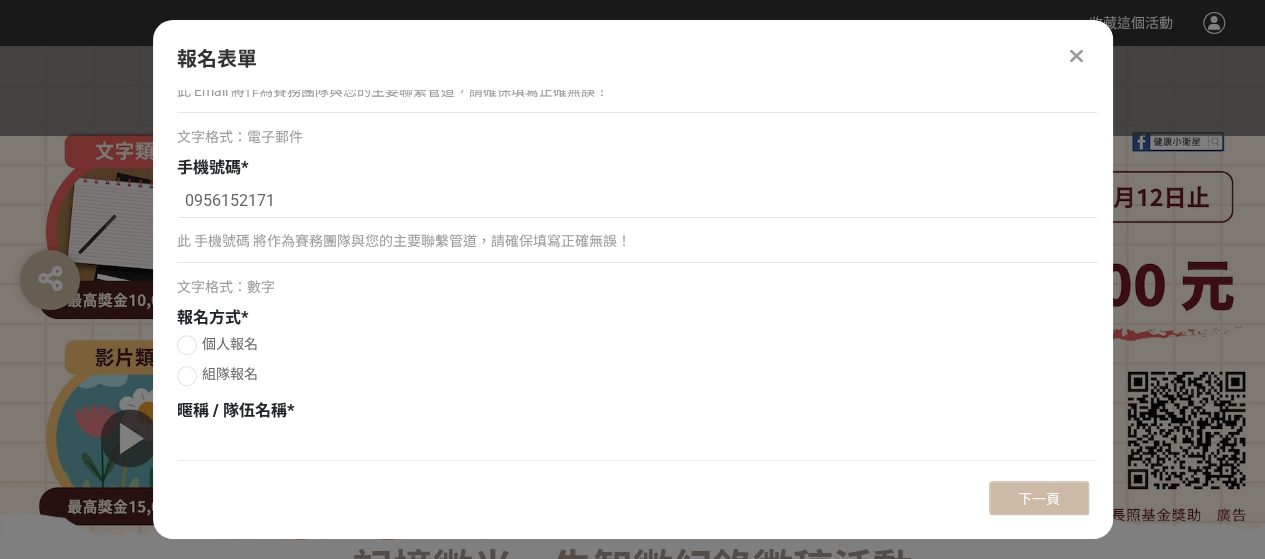 click at bounding box center [187, 345] 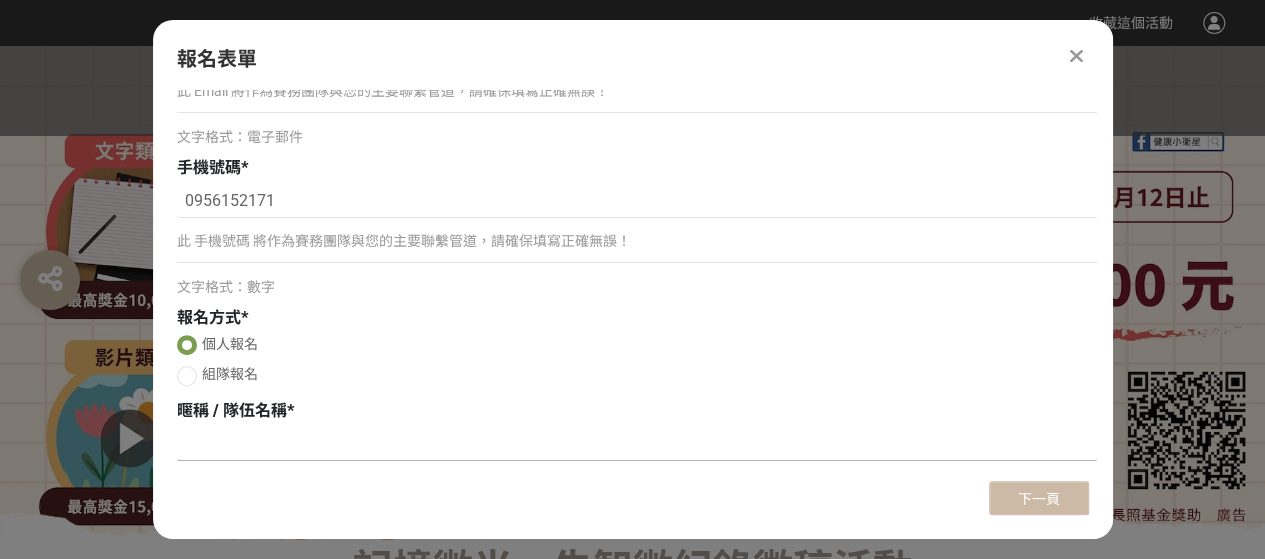click at bounding box center (637, 444) 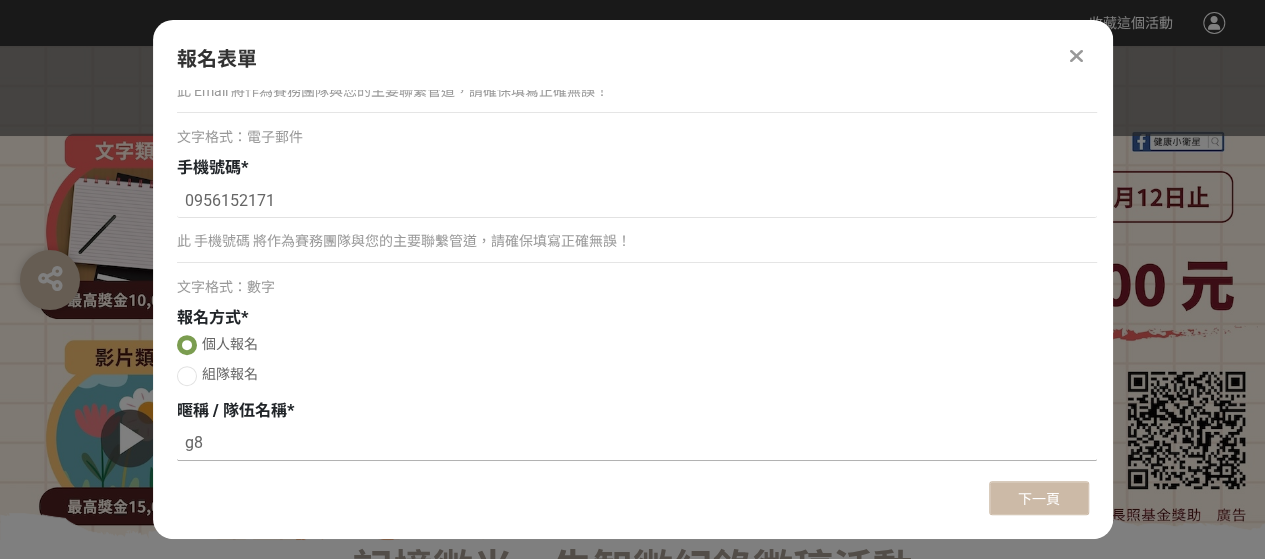 type on "g" 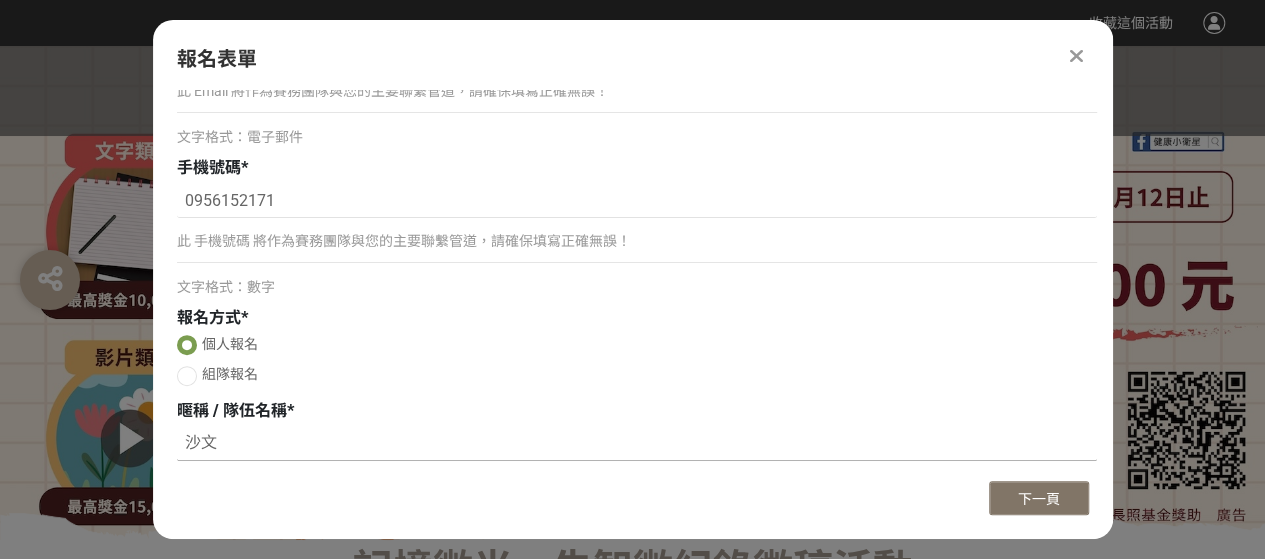 type on "沙文" 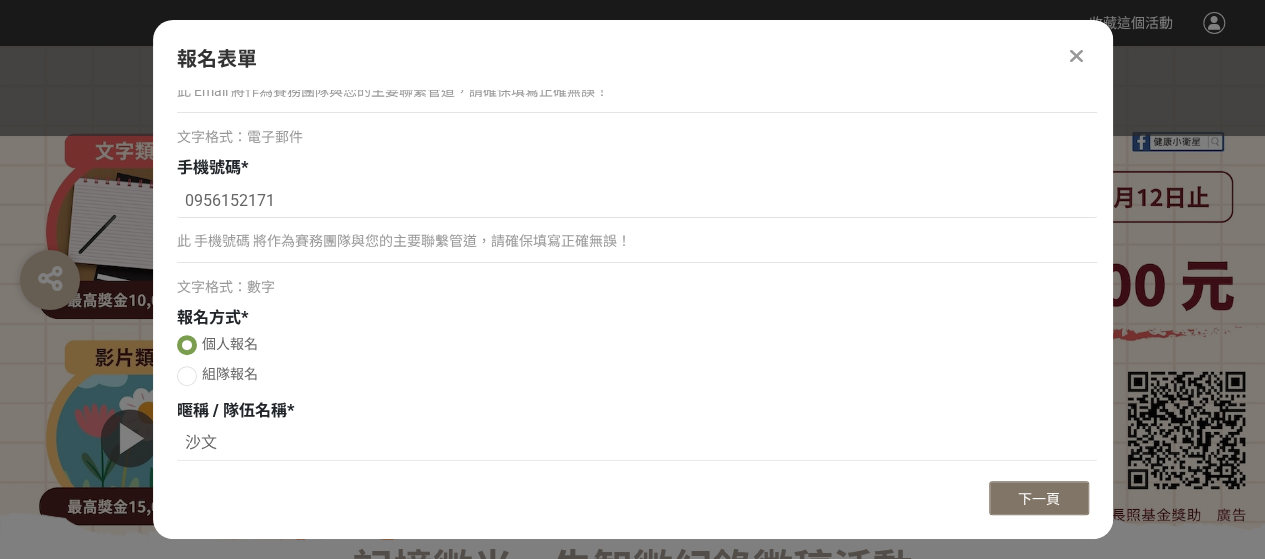 click on "下一頁" at bounding box center (1039, 499) 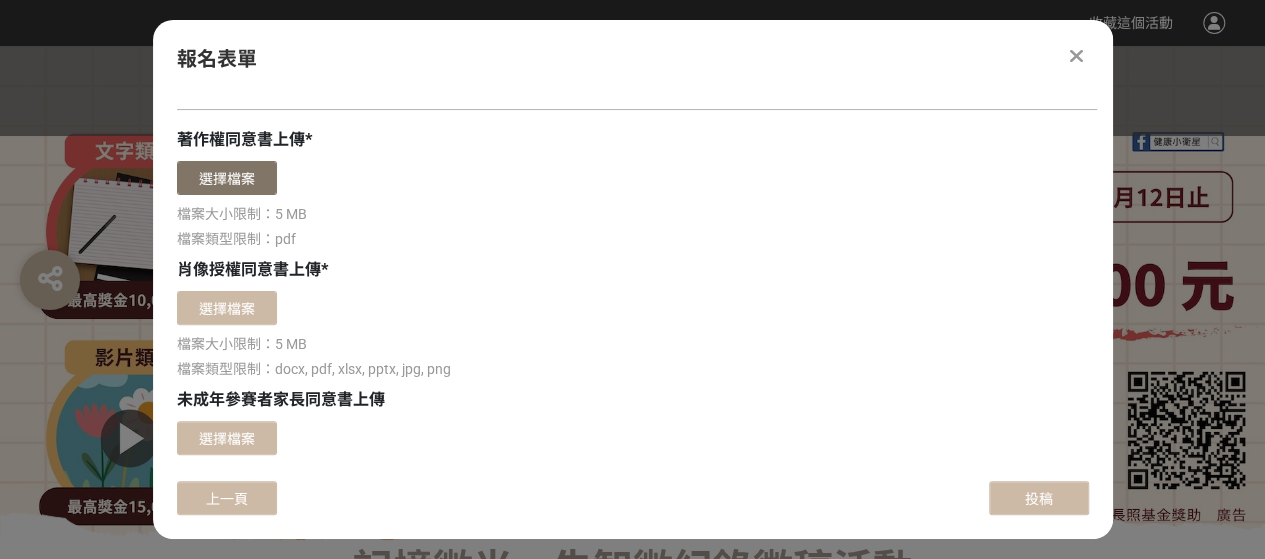 click on "選擇檔案" at bounding box center (227, 178) 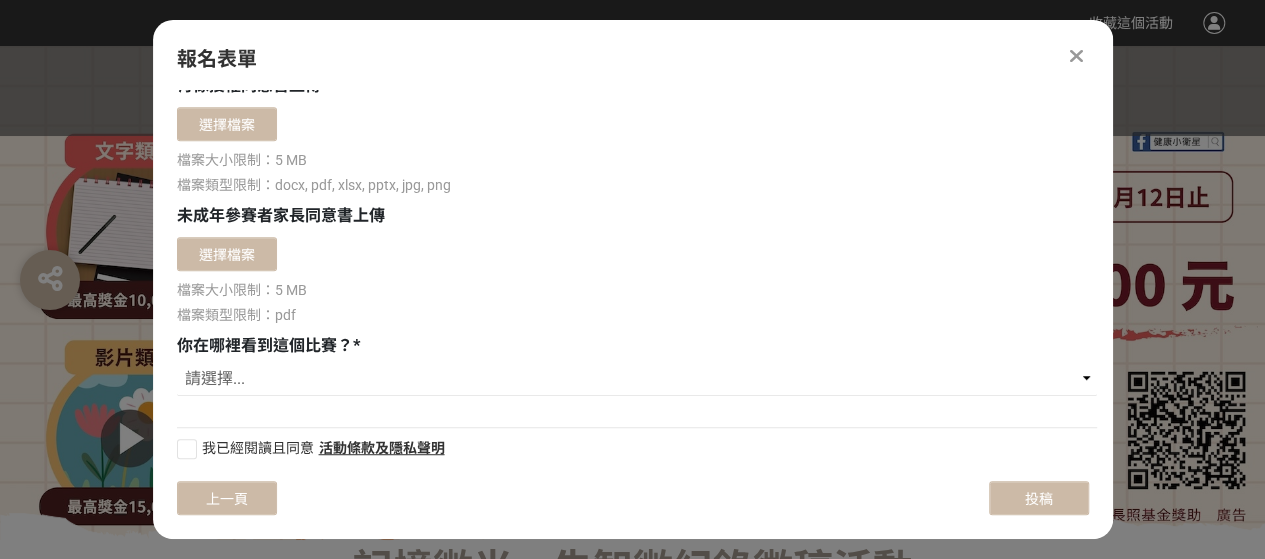 scroll, scrollTop: 497, scrollLeft: 0, axis: vertical 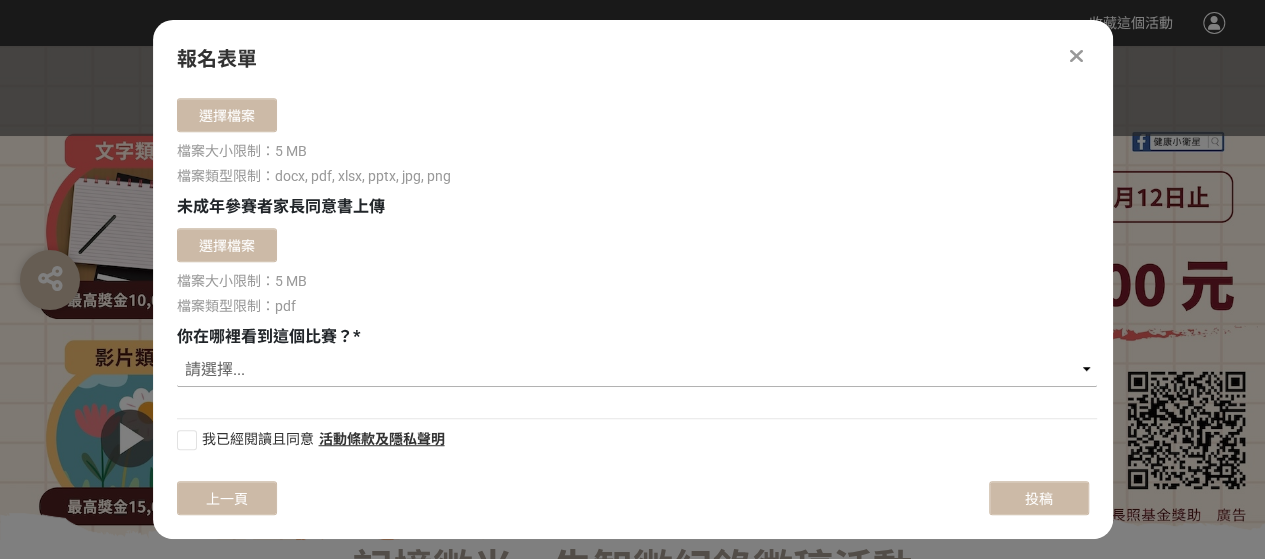click on "請選擇... 獎金獵人網站 Facebook / Instagram 校園講座 / 老師系上推薦 電子郵件 海報 其他" at bounding box center (637, 370) 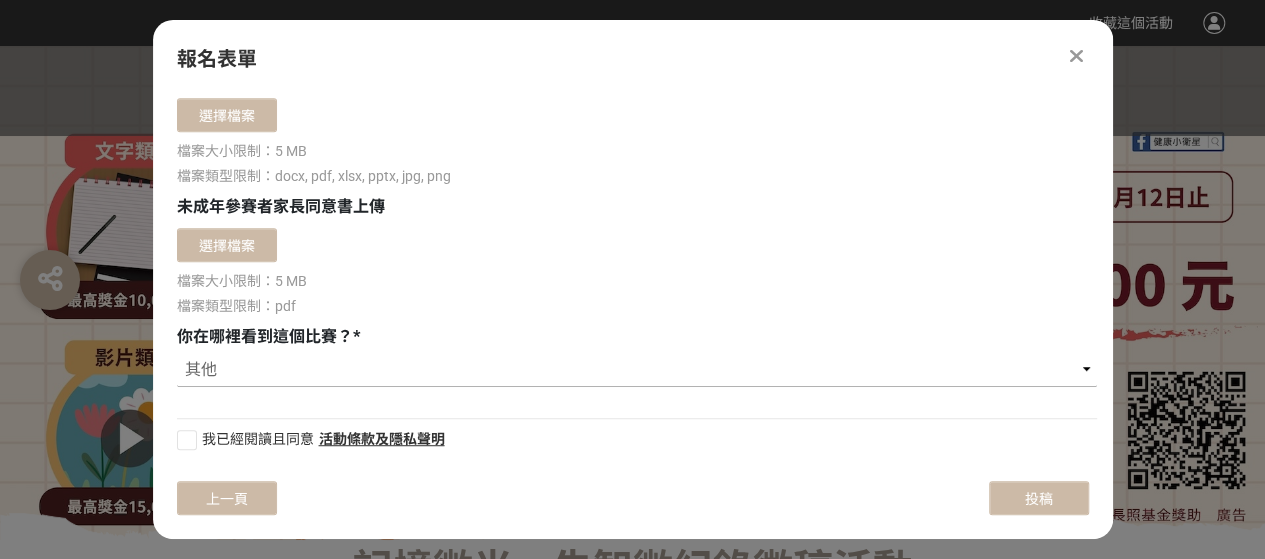 click on "請選擇... 獎金獵人網站 Facebook / Instagram 校園講座 / 老師系上推薦 電子郵件 海報 其他" at bounding box center (637, 370) 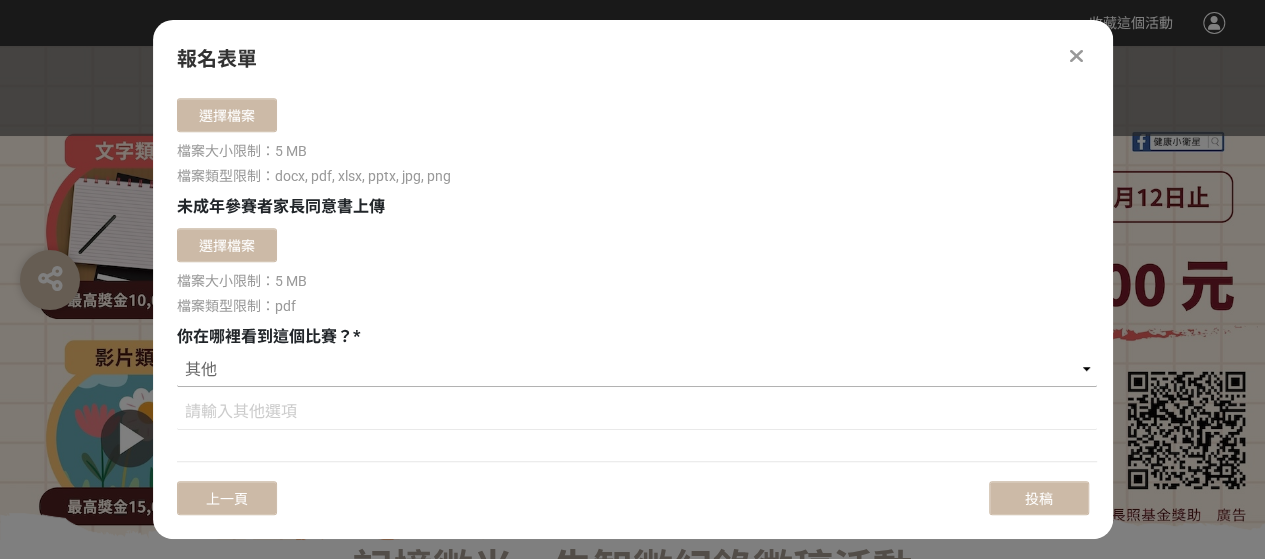 click on "請選擇... 獎金獵人網站 Facebook / Instagram 校園講座 / 老師系上推薦 電子郵件 海報 其他" at bounding box center (637, 370) 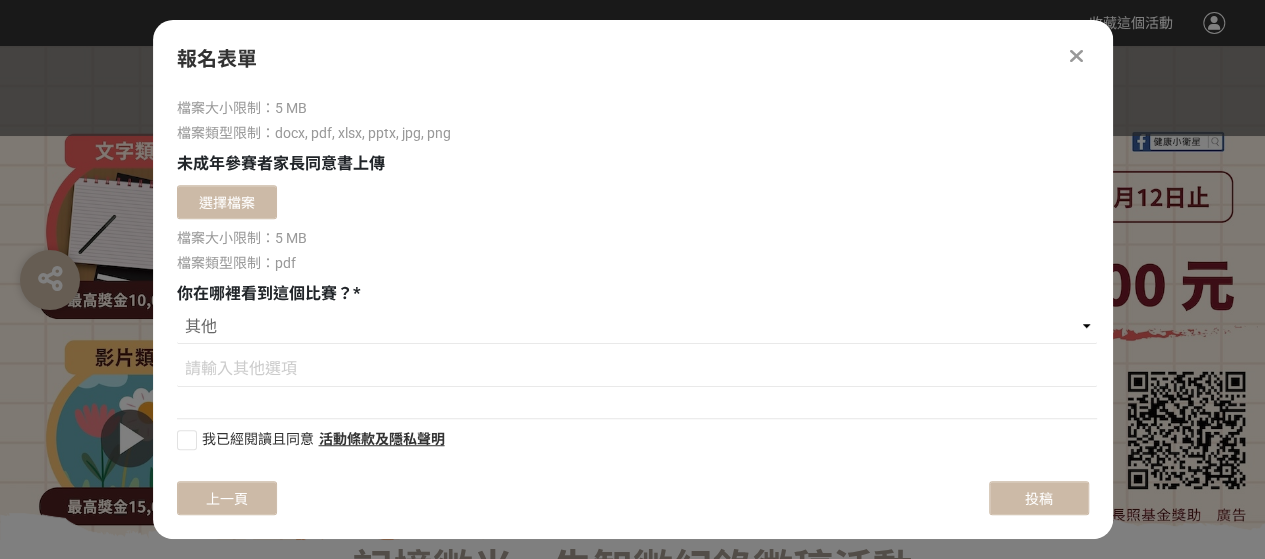 click at bounding box center (187, 440) 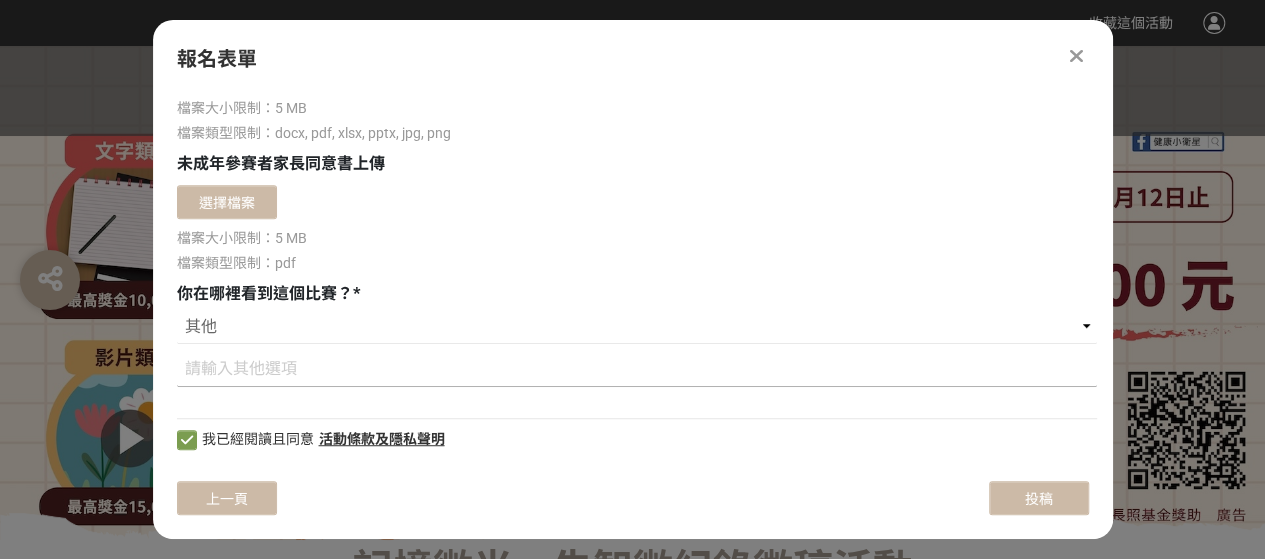 click at bounding box center (637, 370) 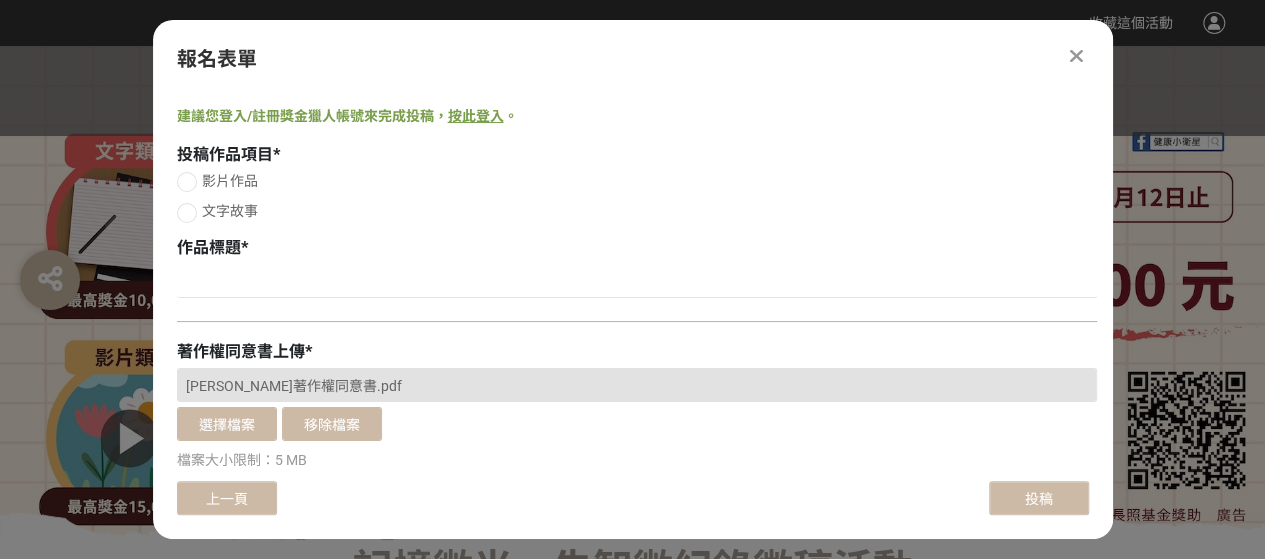 scroll, scrollTop: 0, scrollLeft: 0, axis: both 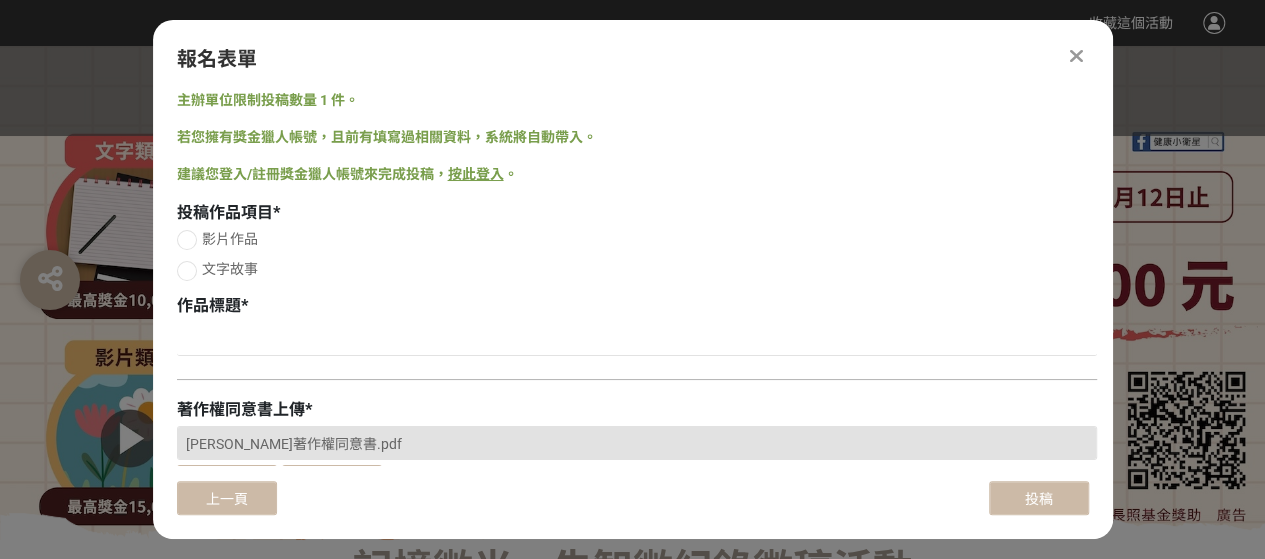 type on "屏東長照處居服大群組" 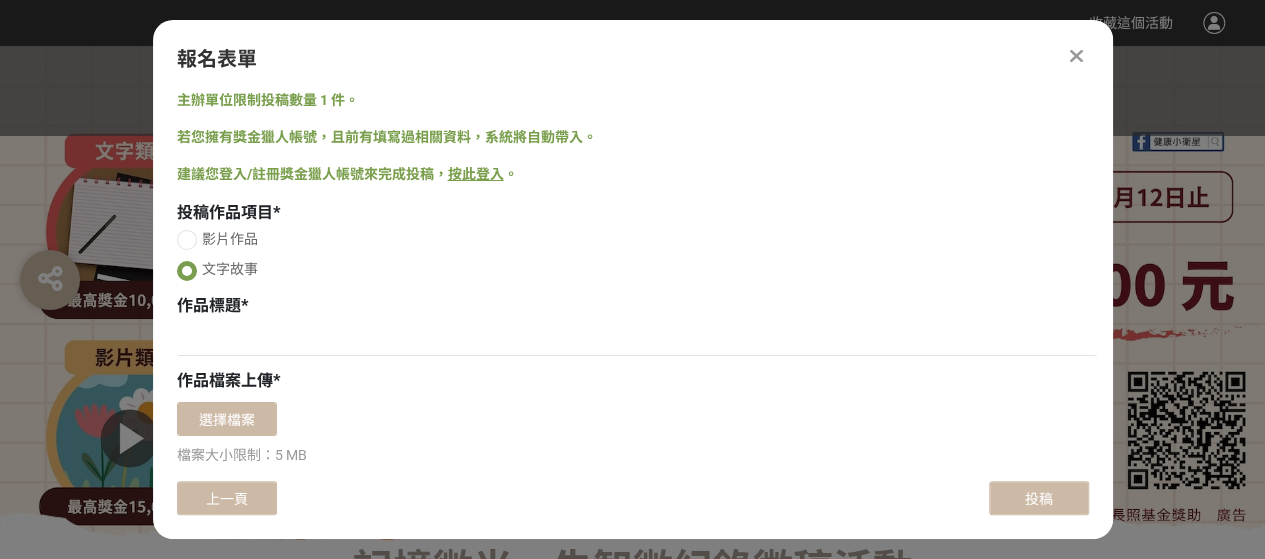 radio on "true" 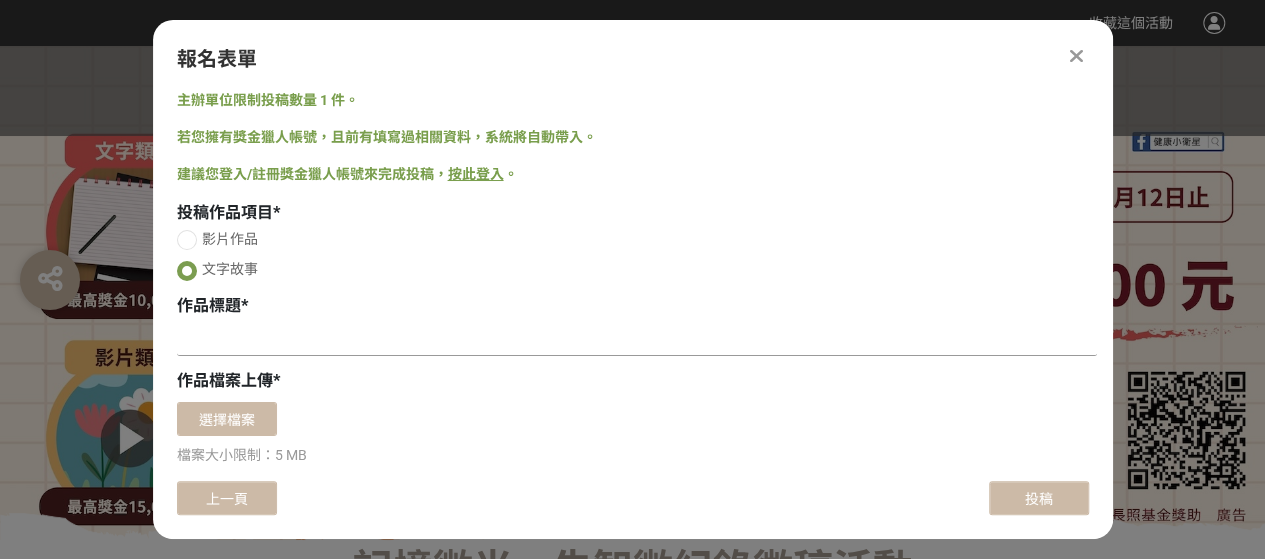click at bounding box center [637, 339] 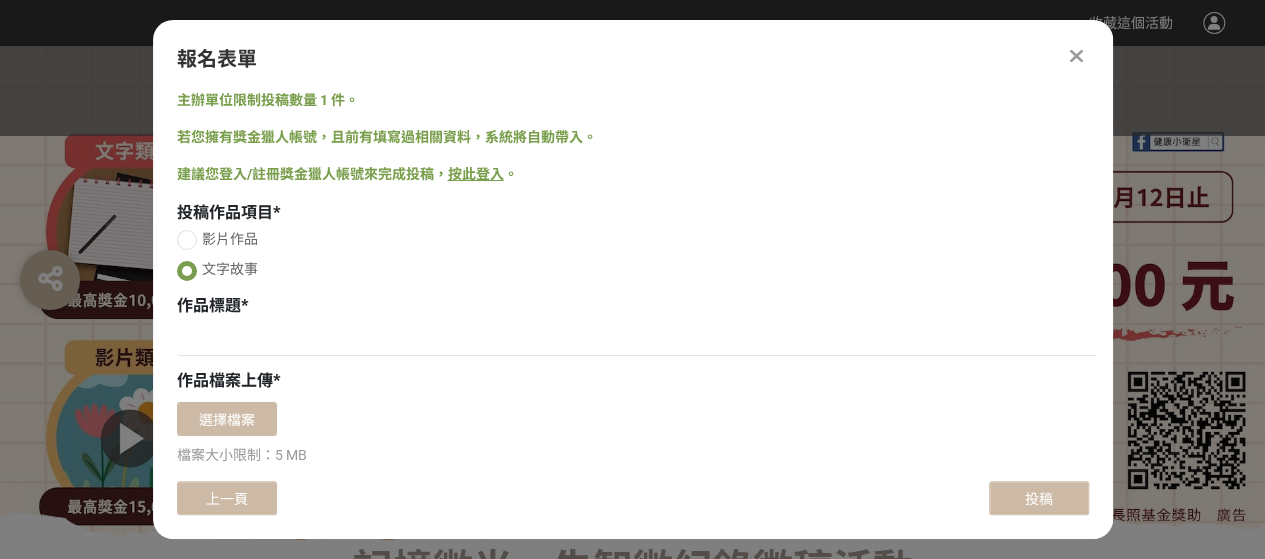 click at bounding box center [1076, 56] 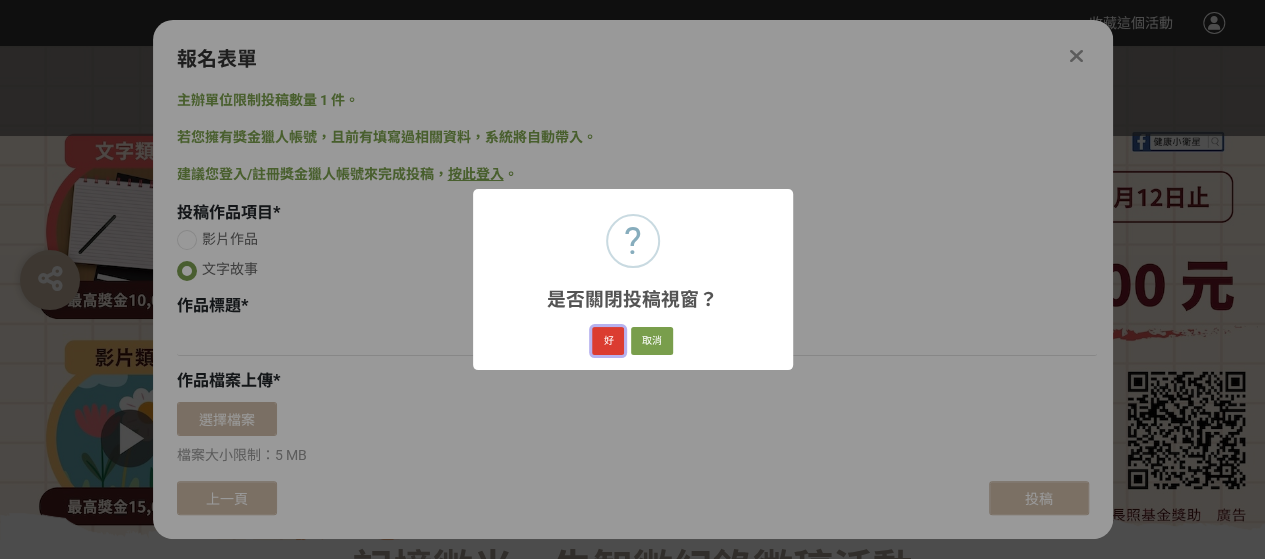 click on "好" at bounding box center [608, 341] 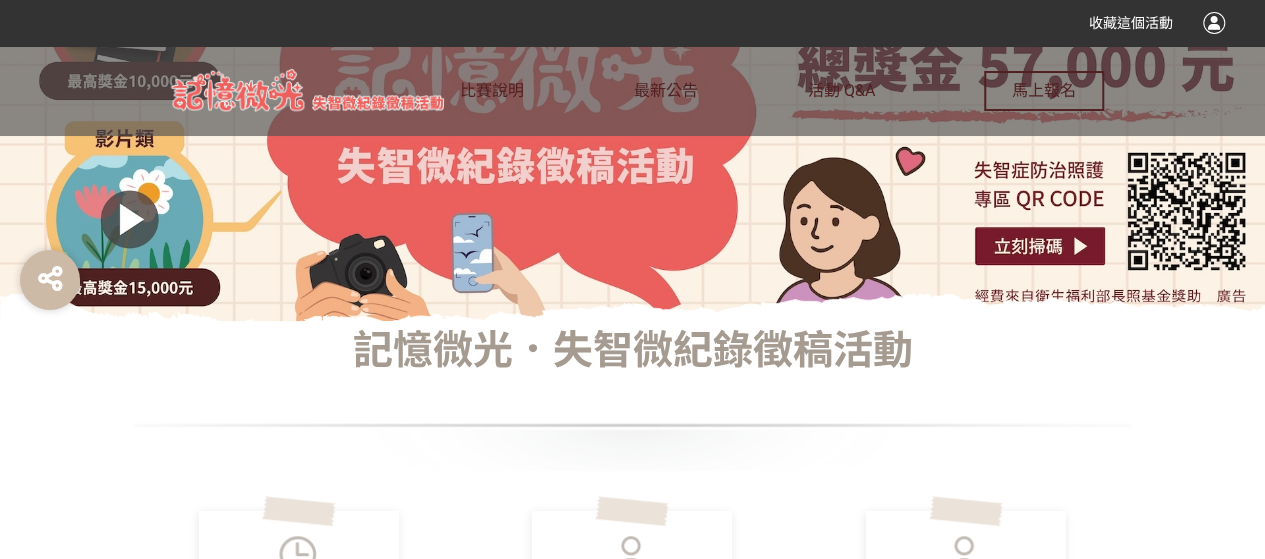 scroll, scrollTop: 368, scrollLeft: 0, axis: vertical 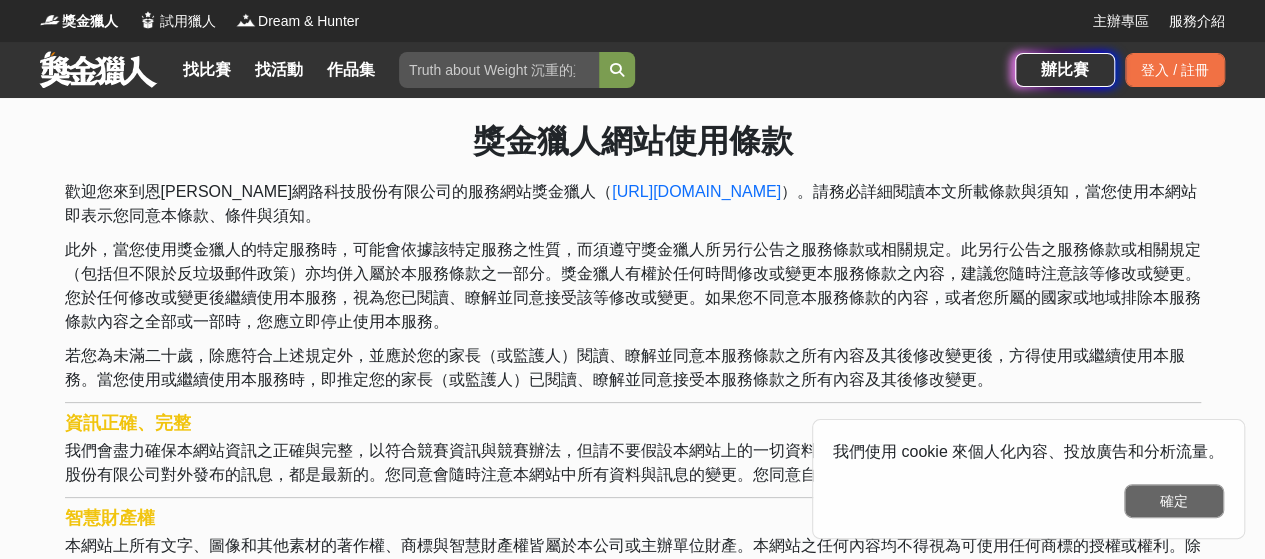 click on "確定" at bounding box center [1174, 501] 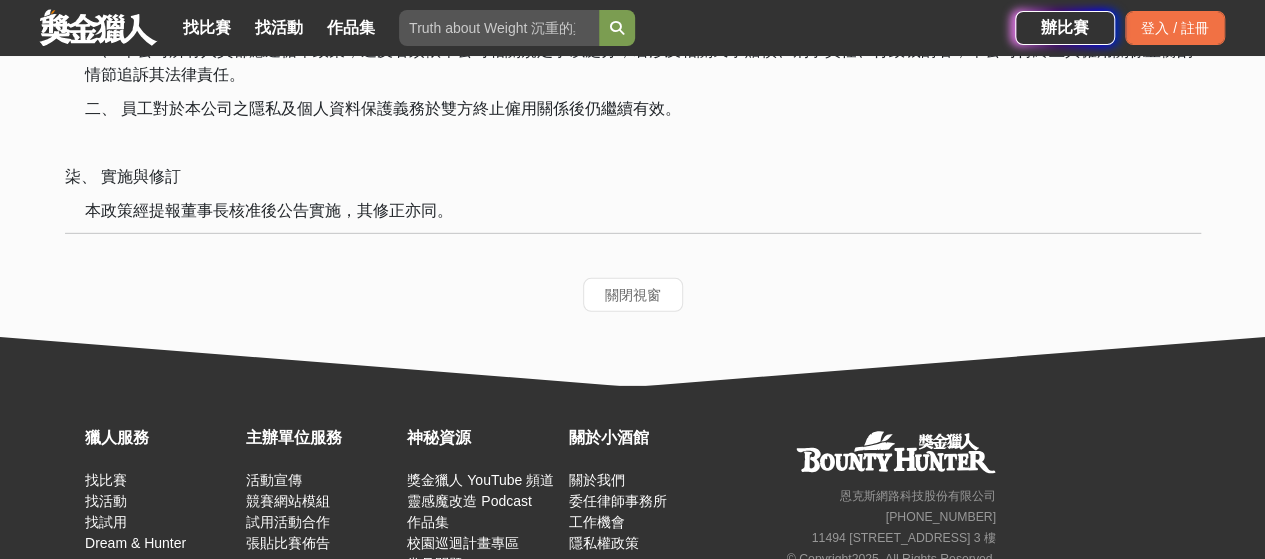 scroll, scrollTop: 2889, scrollLeft: 0, axis: vertical 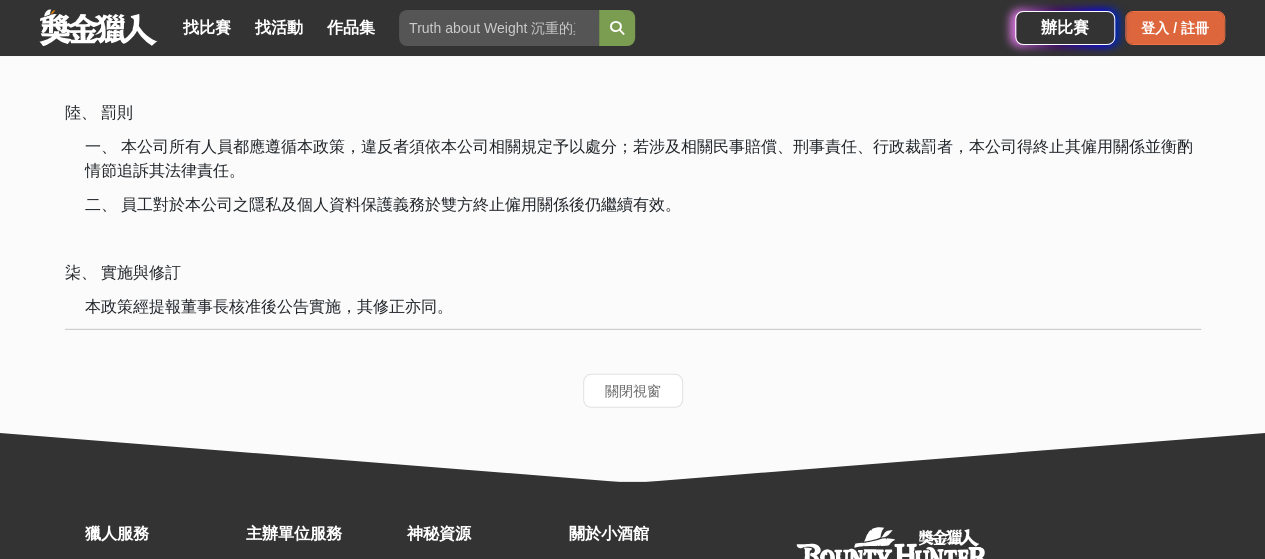 click on "登入 / 註冊" at bounding box center (1175, 28) 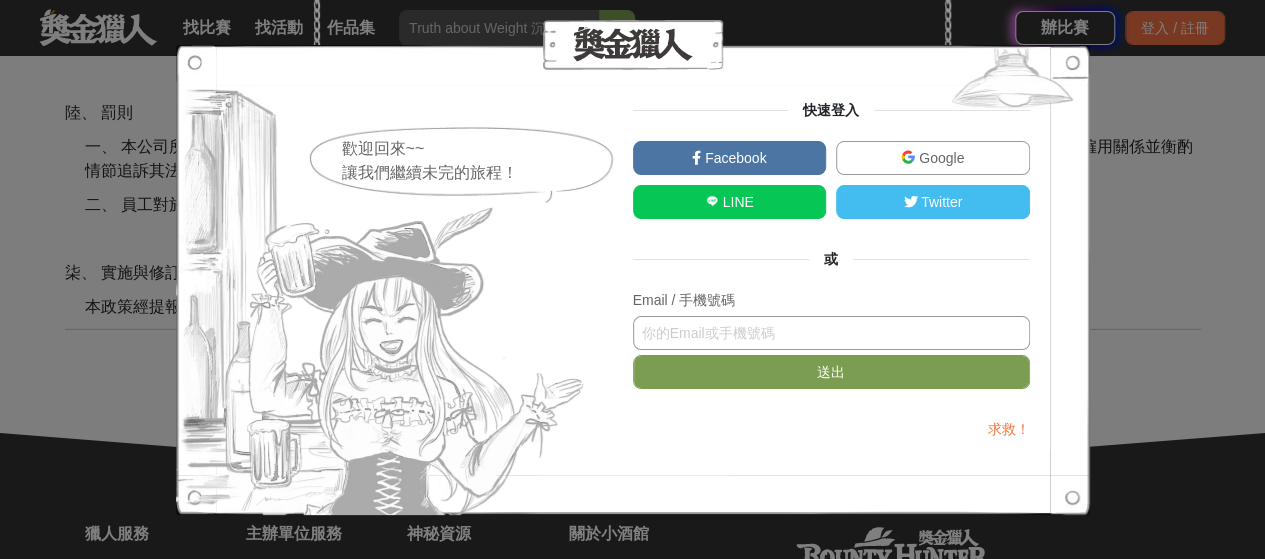 click at bounding box center [831, 333] 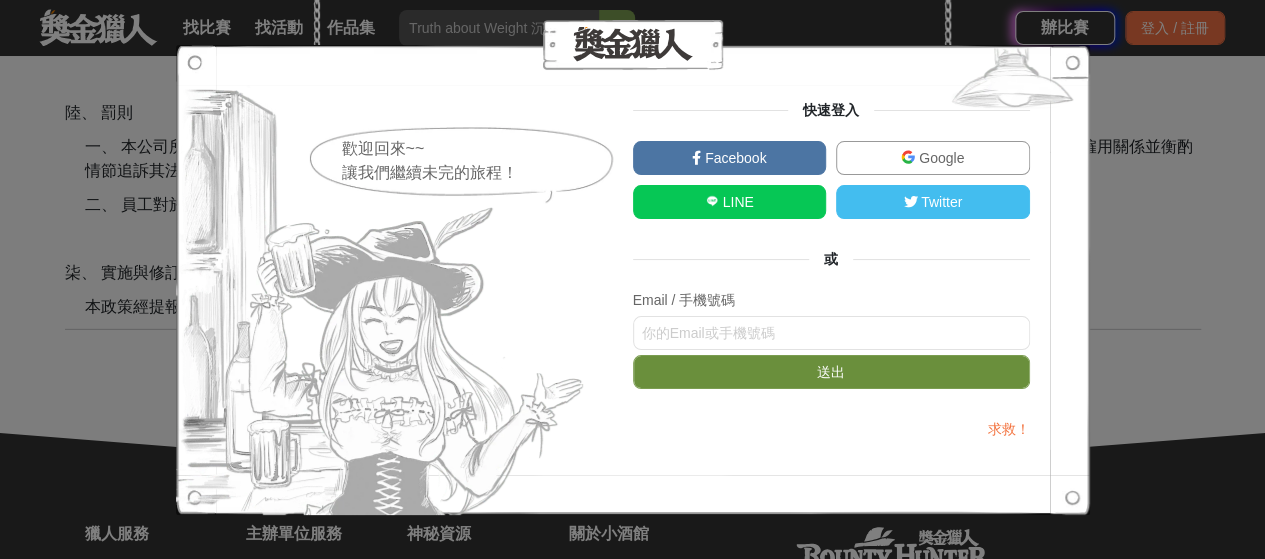 type on "ㄇ" 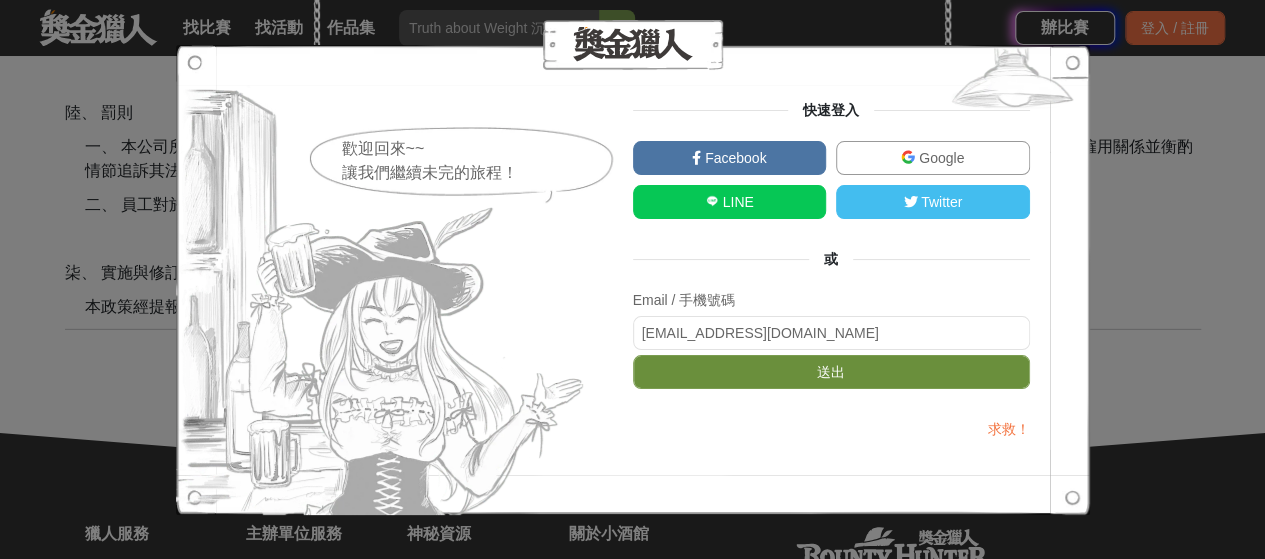 type on "[EMAIL_ADDRESS][DOMAIN_NAME]" 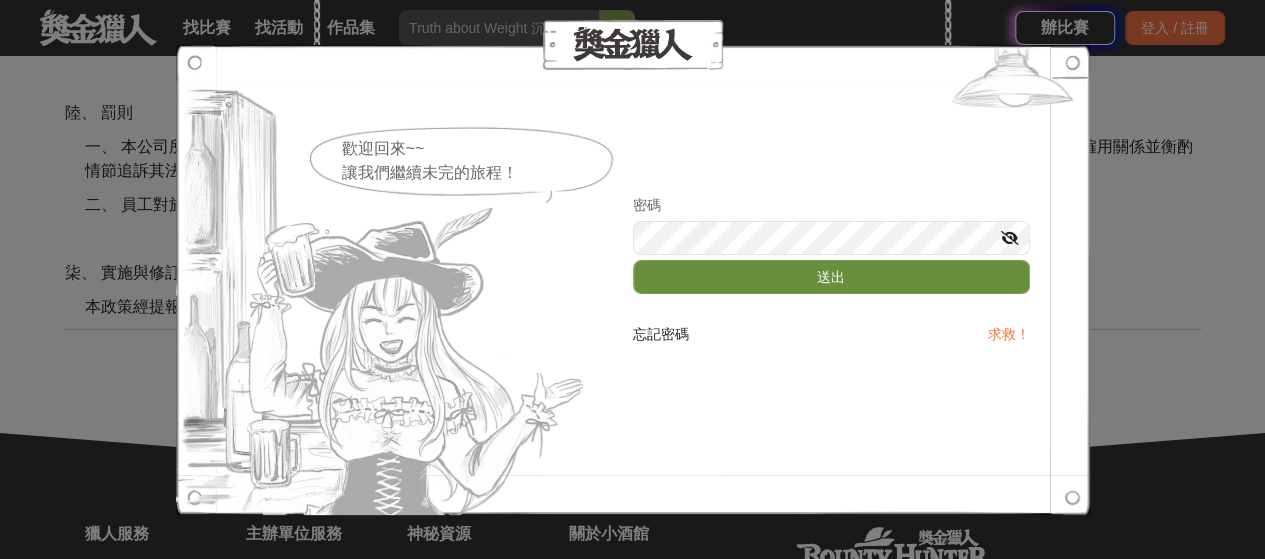 click on "送出" at bounding box center [831, 277] 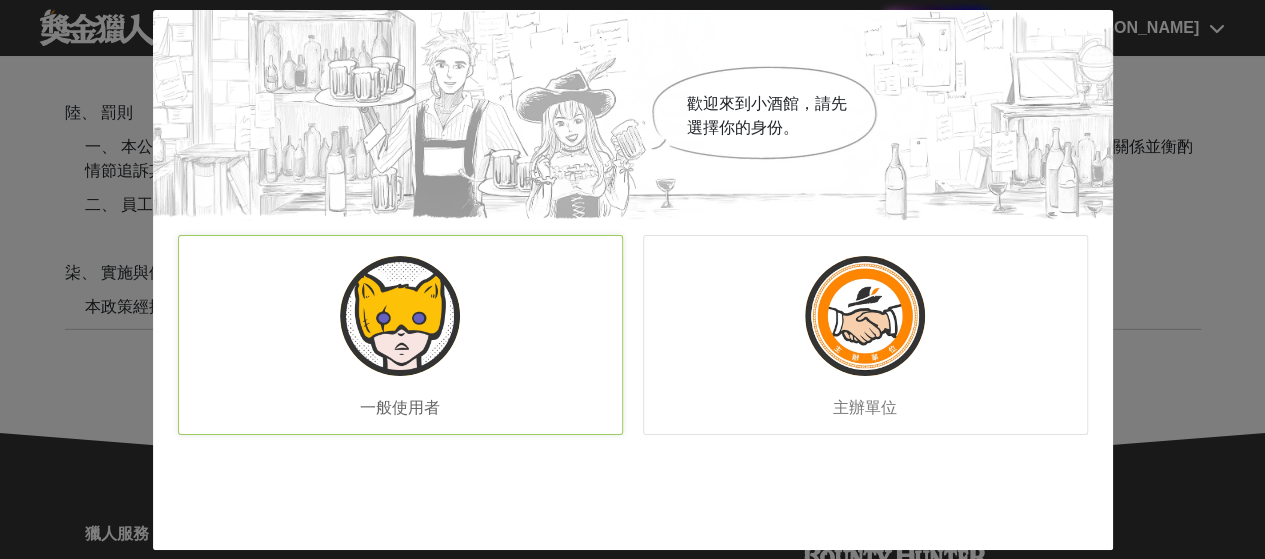click at bounding box center (400, 316) 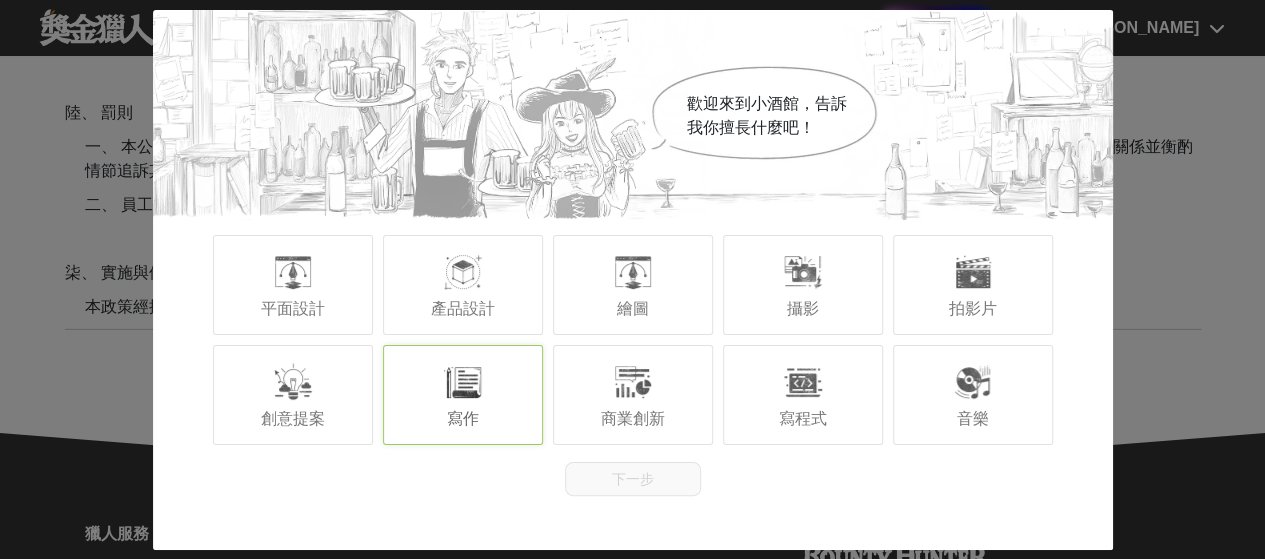 click on "寫作" at bounding box center [463, 395] 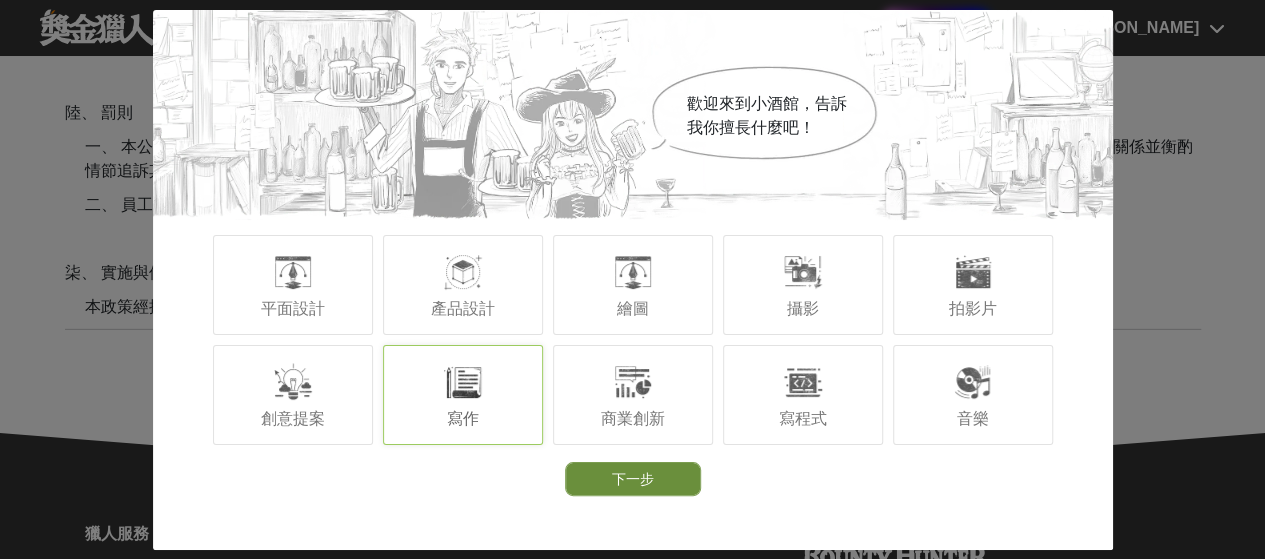 click on "下一步" at bounding box center [633, 479] 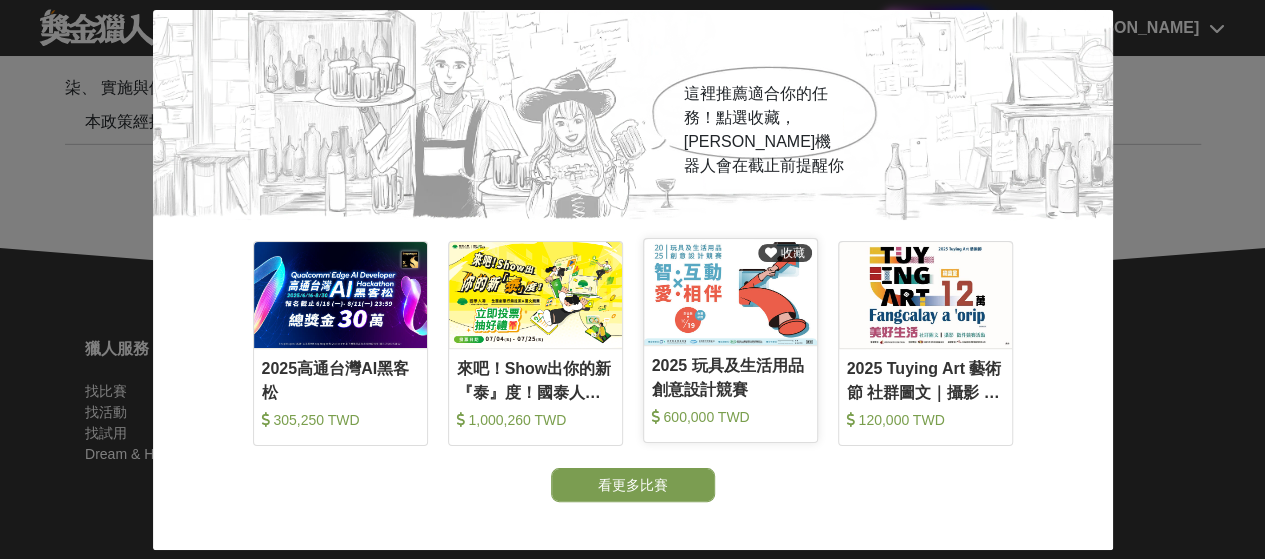 scroll, scrollTop: 3089, scrollLeft: 0, axis: vertical 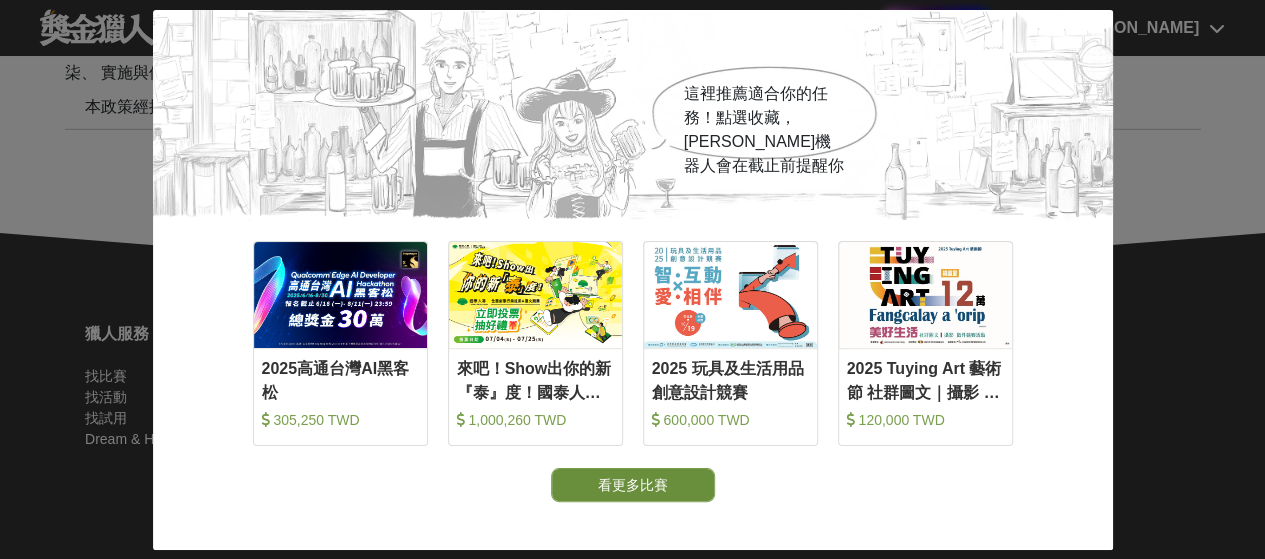 click on "看更多比賽" at bounding box center [633, 485] 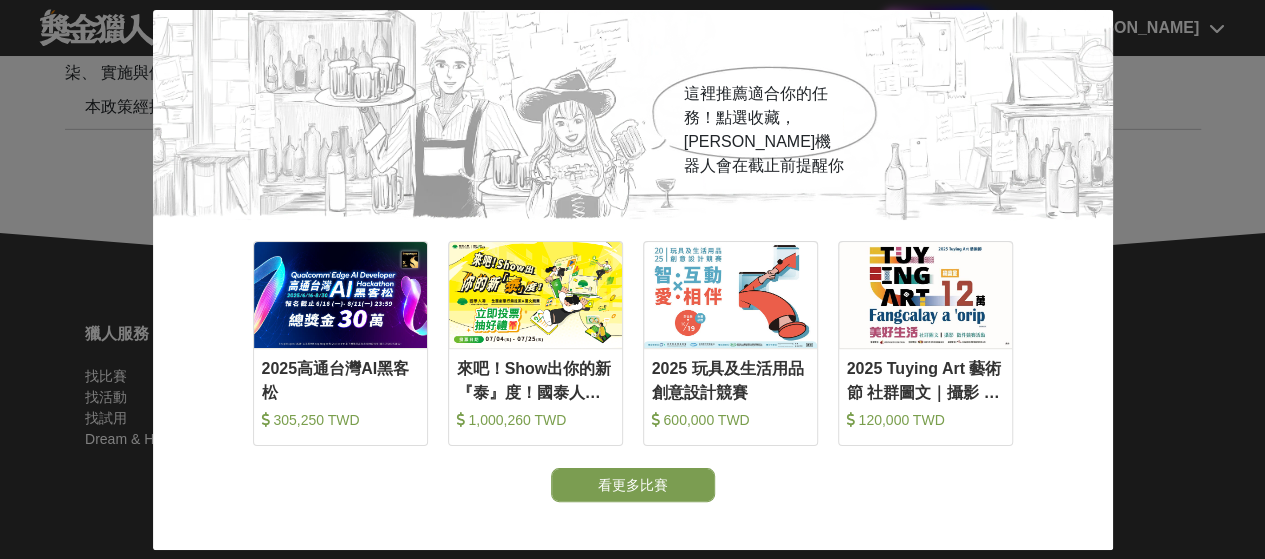 scroll, scrollTop: 0, scrollLeft: 0, axis: both 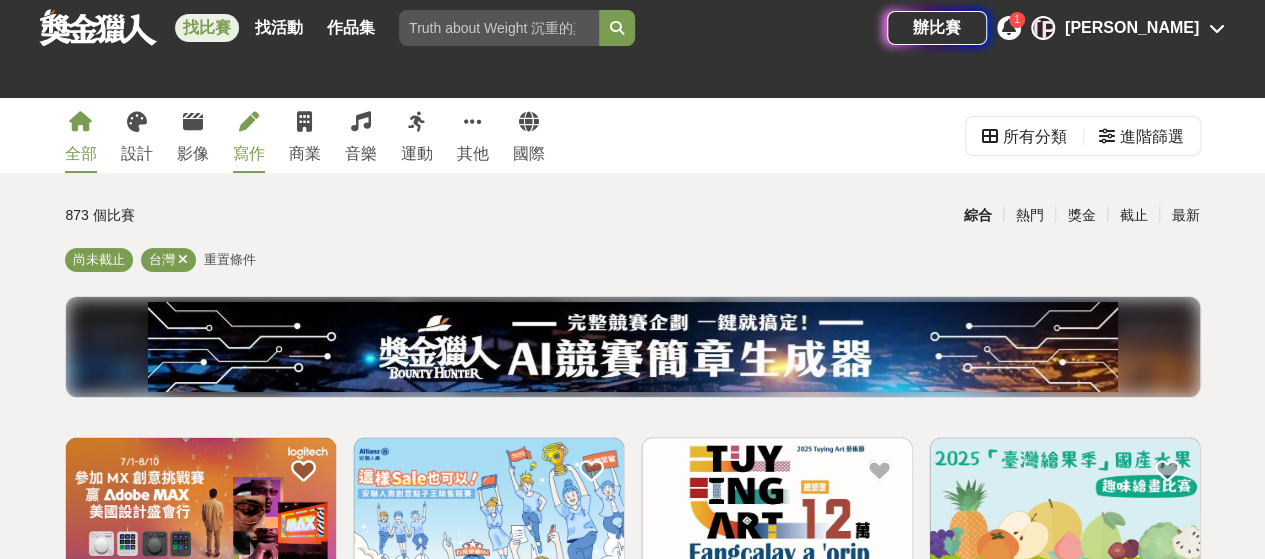 click at bounding box center [249, 122] 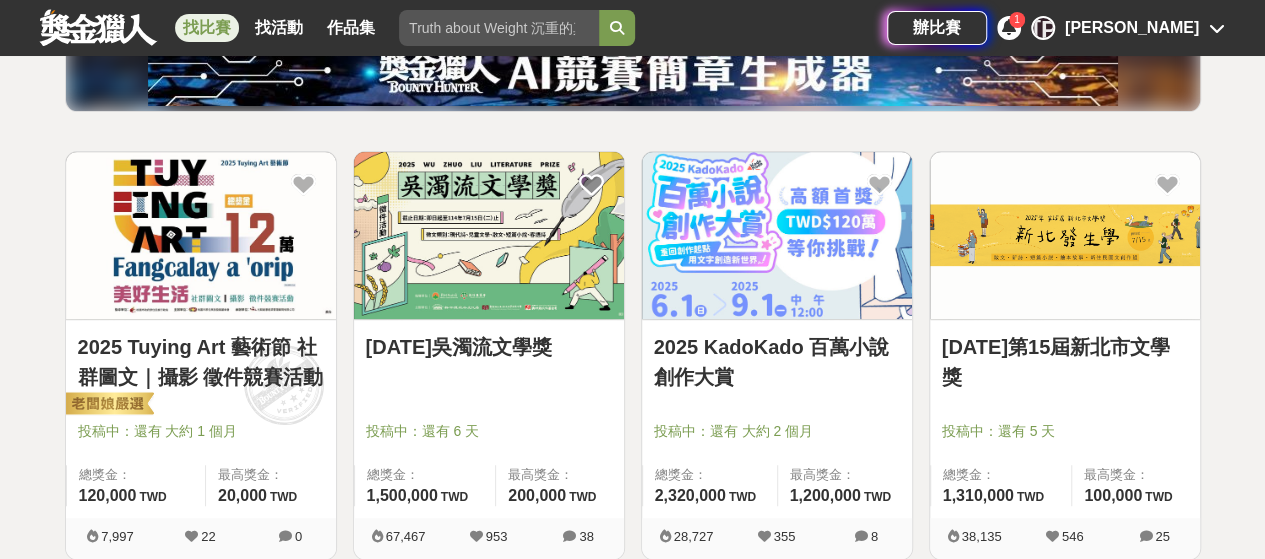 scroll, scrollTop: 100, scrollLeft: 0, axis: vertical 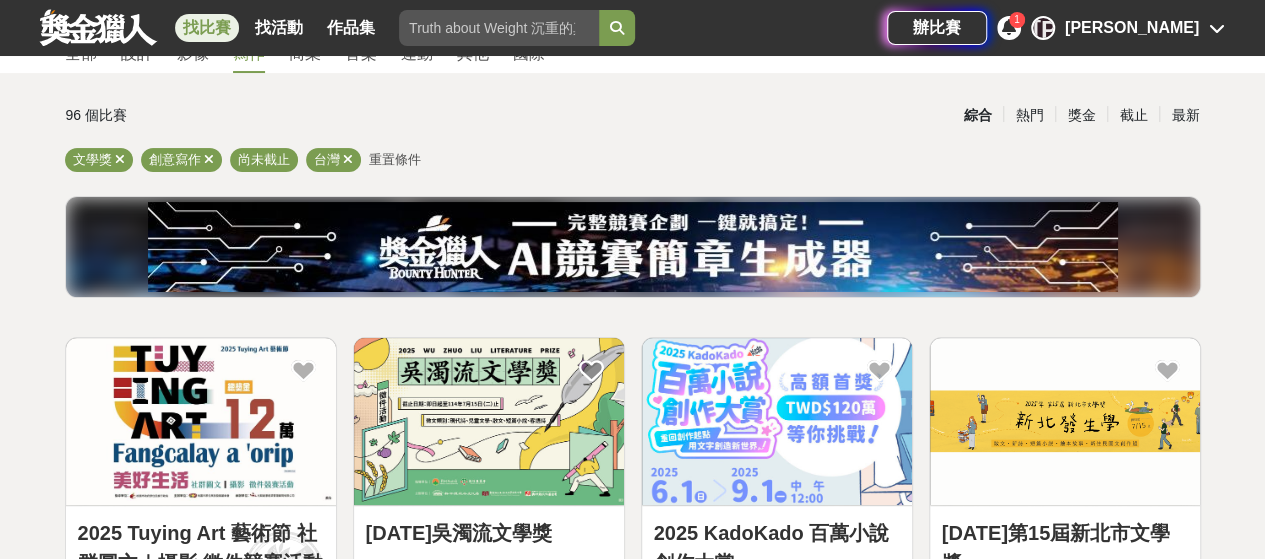 click at bounding box center (1009, 27) 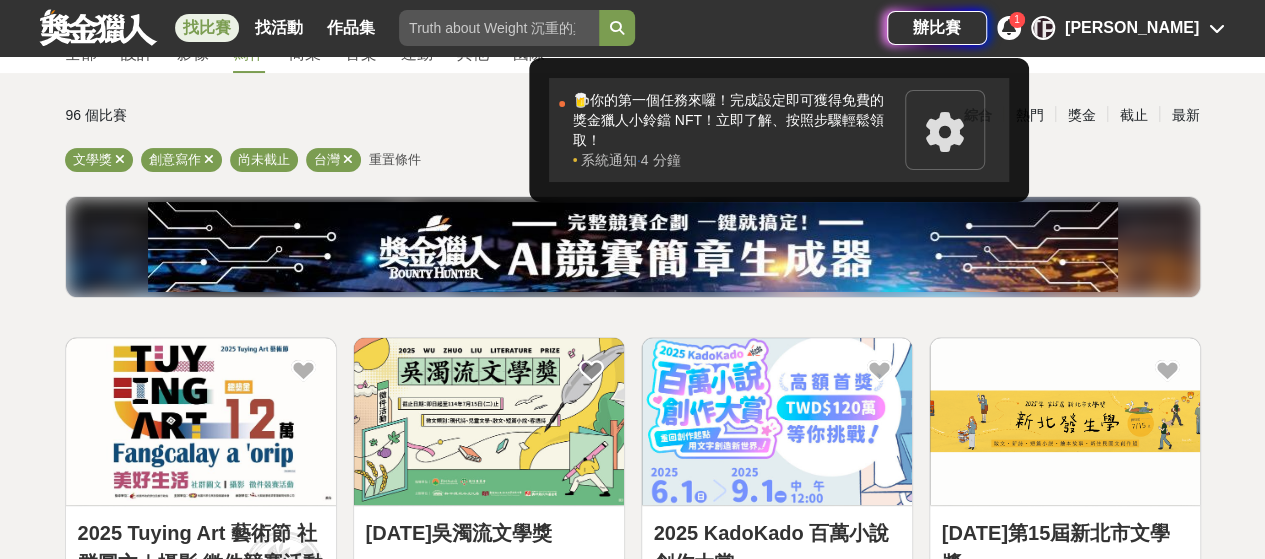 click at bounding box center (945, 132) 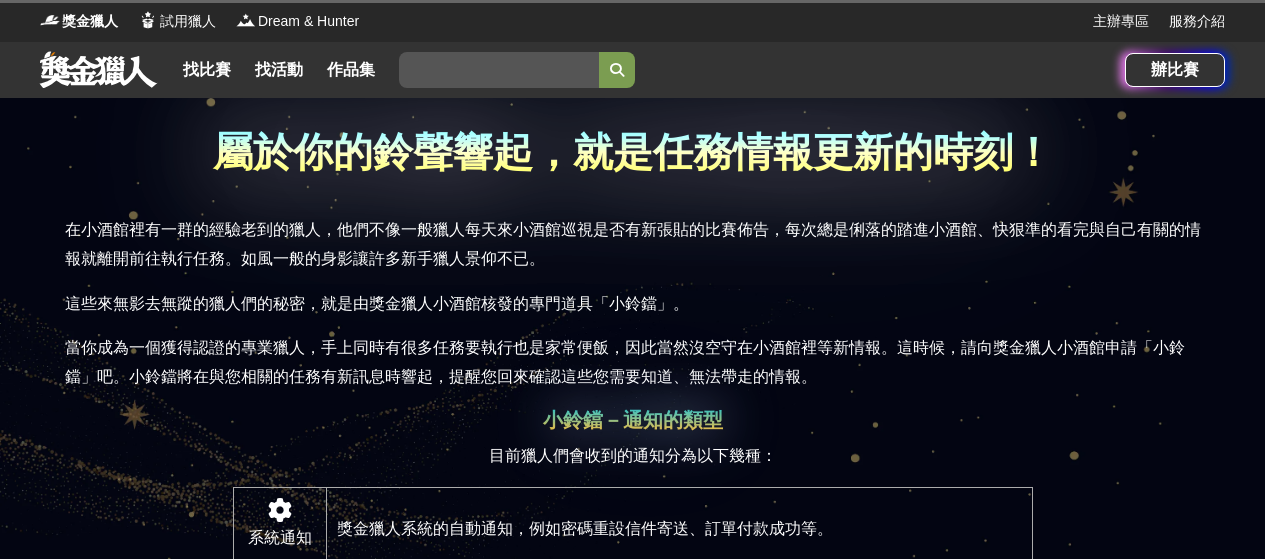 scroll, scrollTop: 0, scrollLeft: 0, axis: both 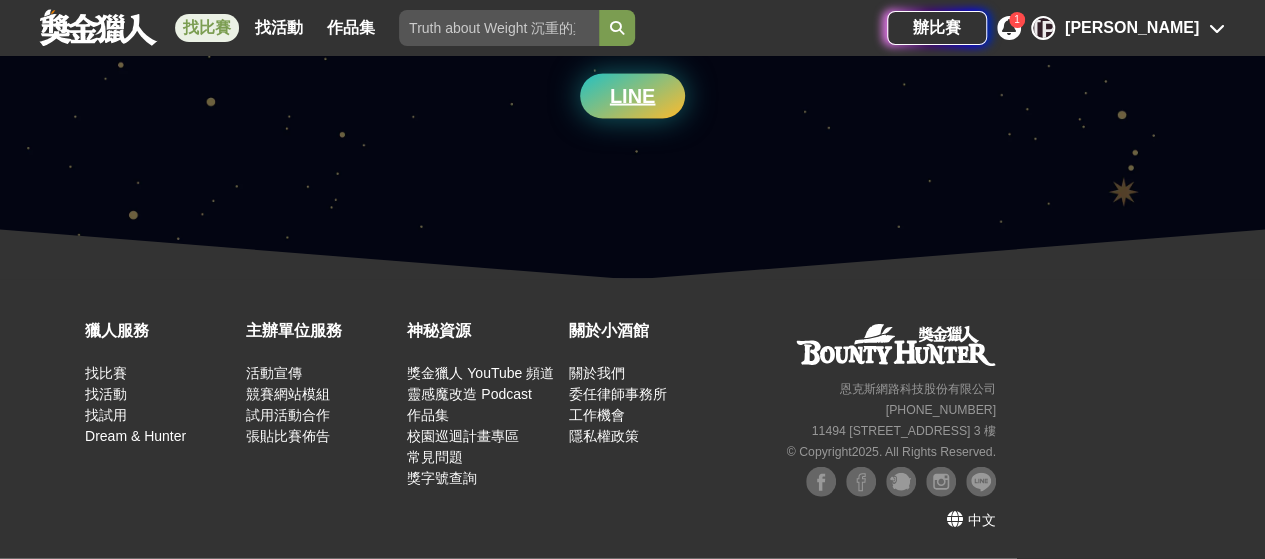 click on "找比賽" at bounding box center (207, 28) 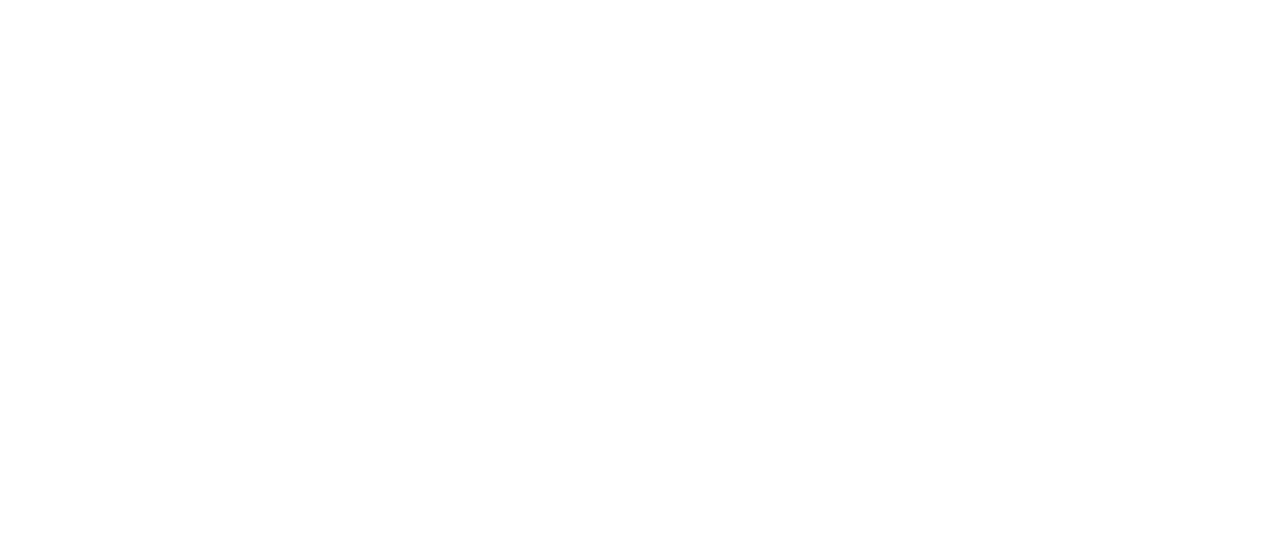 scroll, scrollTop: 0, scrollLeft: 0, axis: both 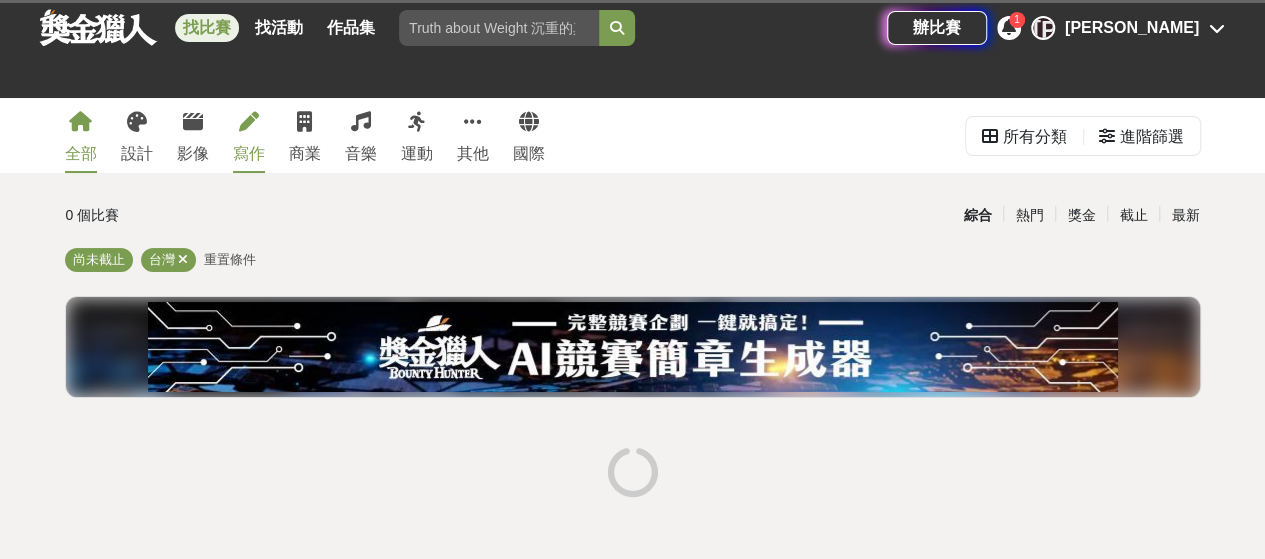 click at bounding box center (249, 122) 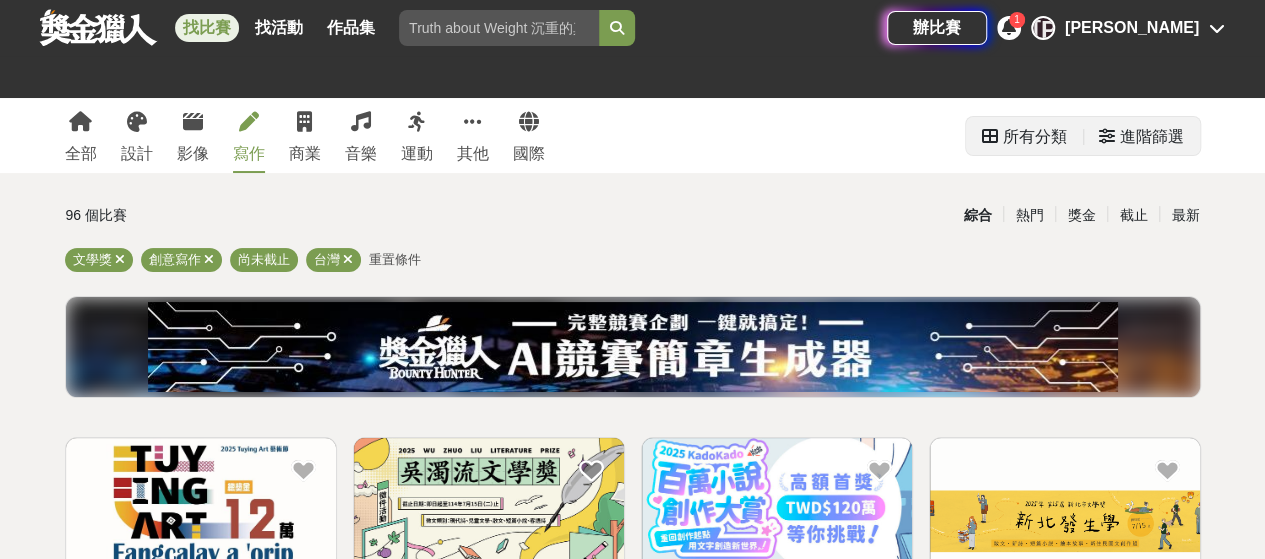 click at bounding box center [1107, 136] 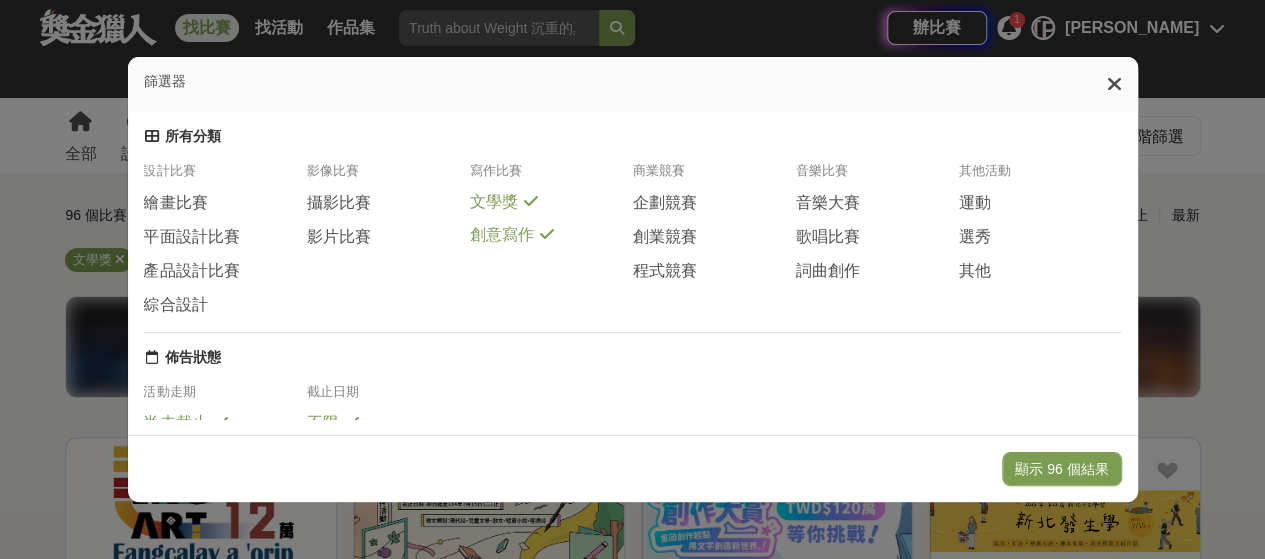 click on "創意寫作" at bounding box center (501, 235) 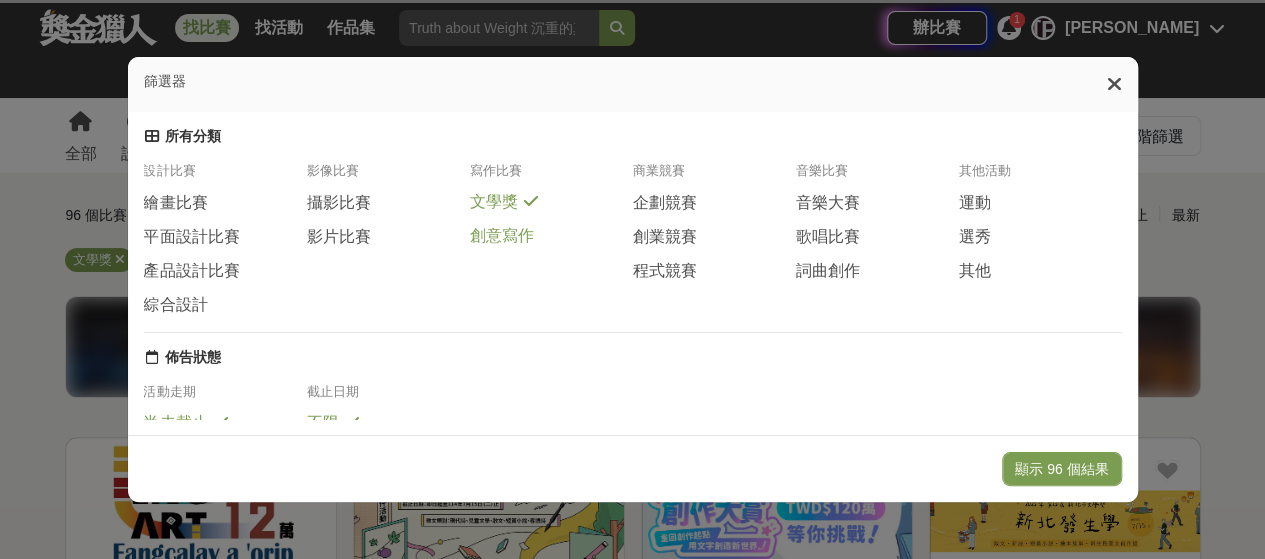 click on "創意寫作" at bounding box center [501, 236] 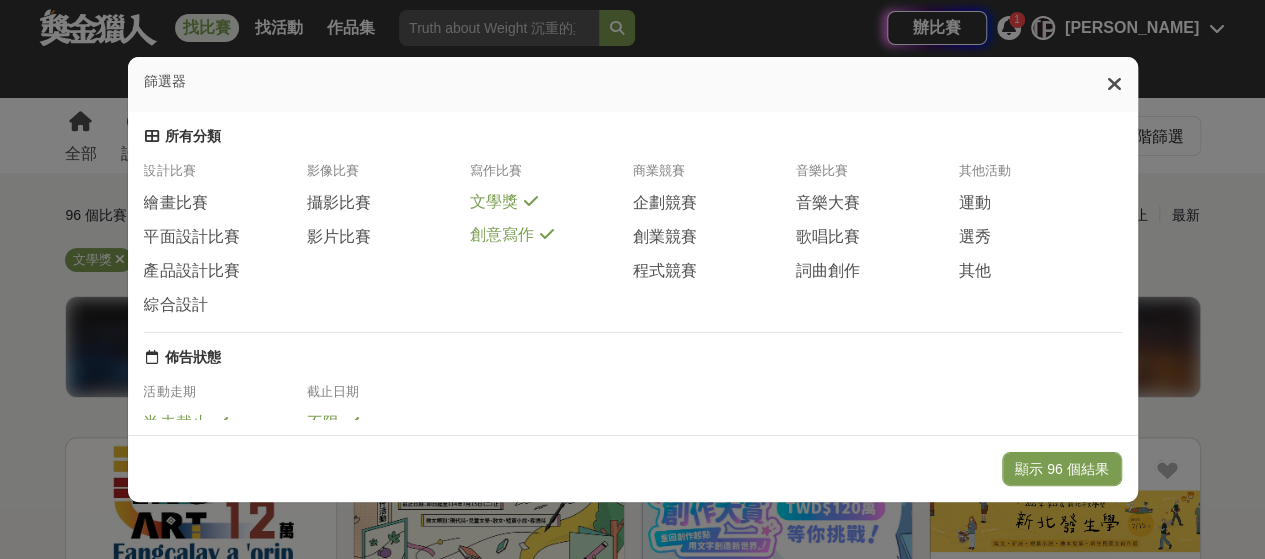 click at bounding box center (1114, 84) 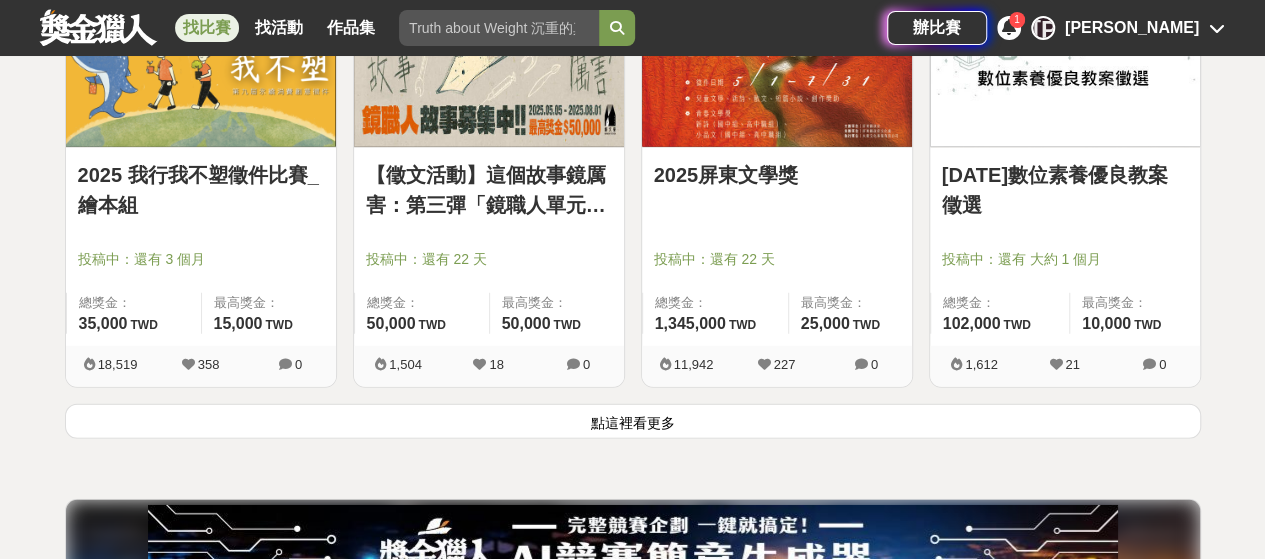 scroll, scrollTop: 2700, scrollLeft: 0, axis: vertical 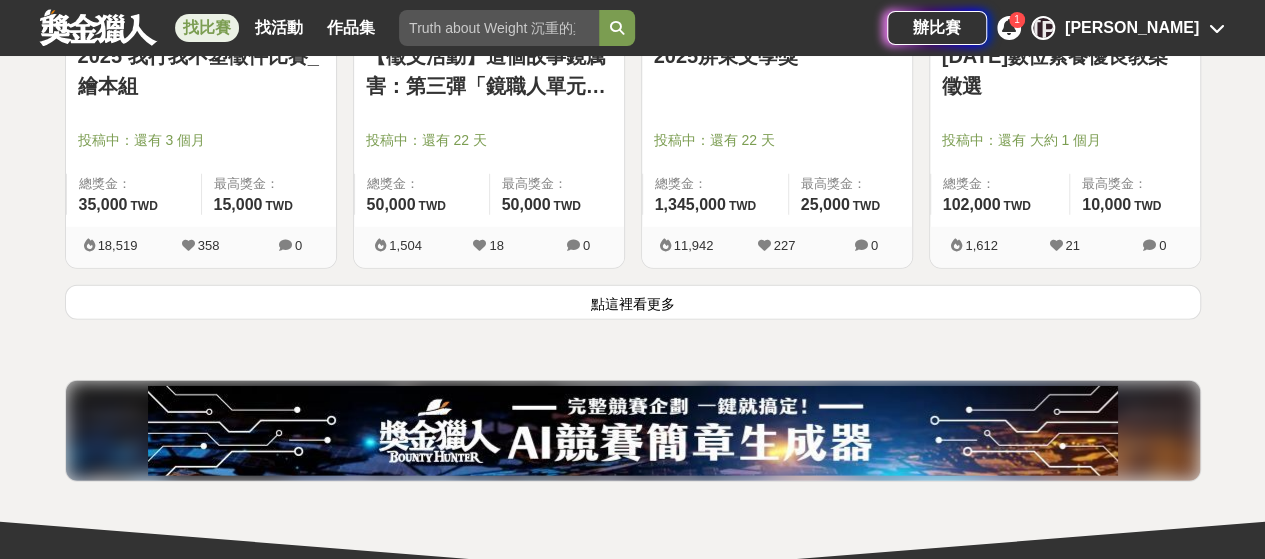 click on "點這裡看更多" at bounding box center [633, 302] 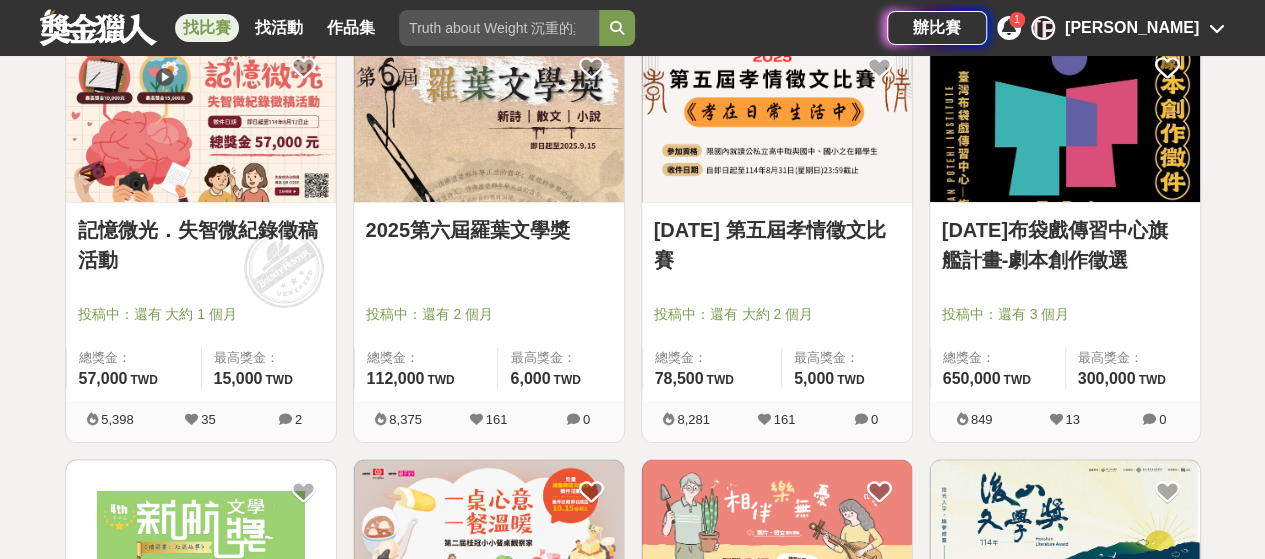 scroll, scrollTop: 3700, scrollLeft: 0, axis: vertical 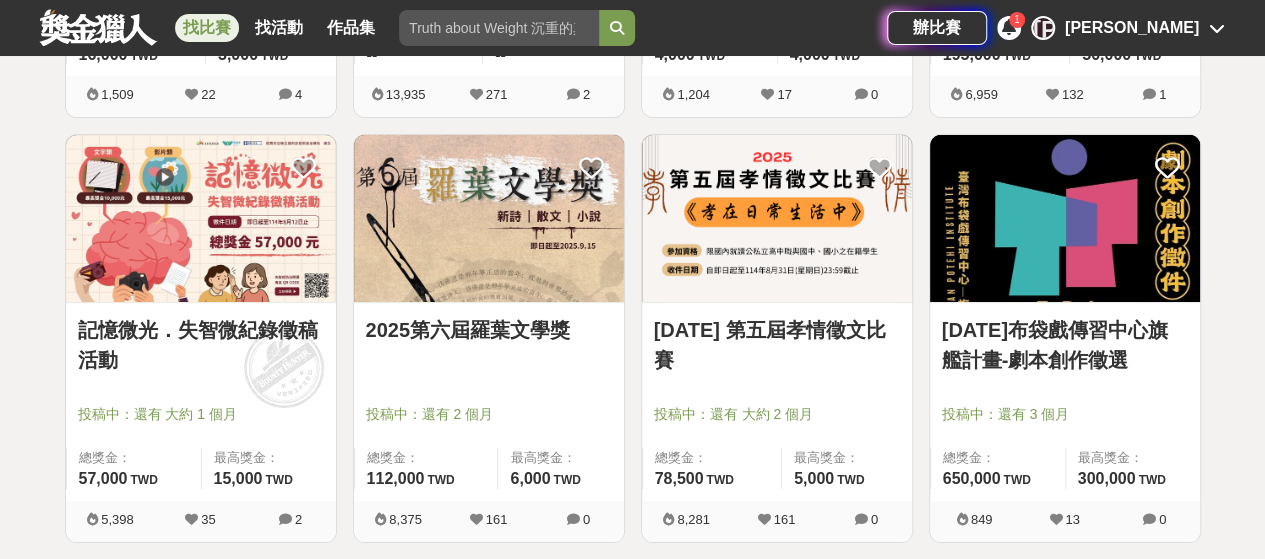 click at bounding box center [201, 218] 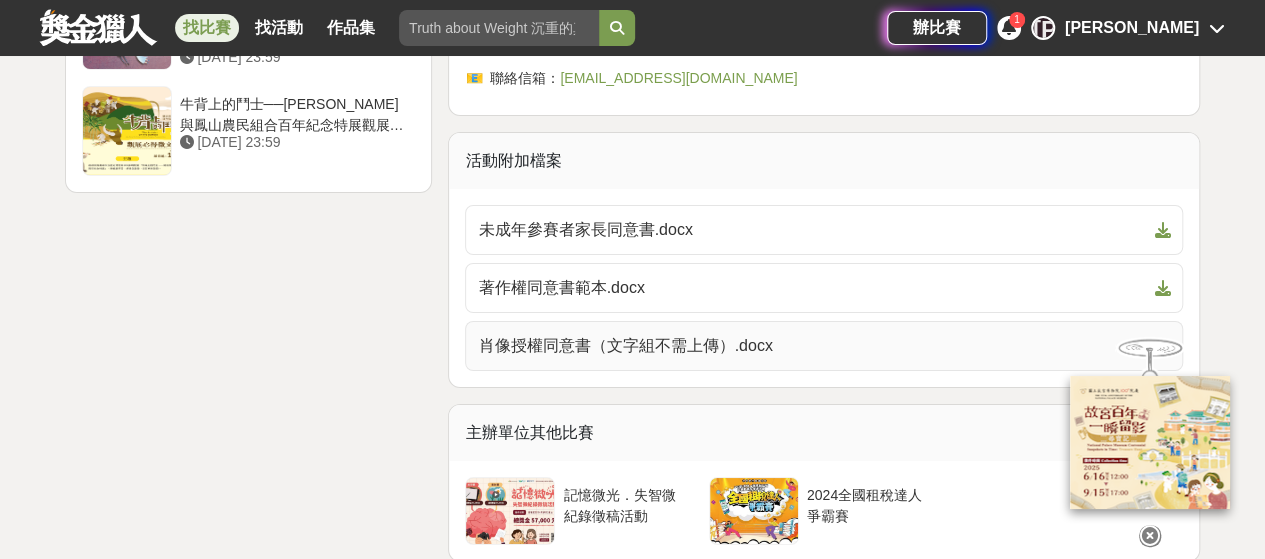 scroll, scrollTop: 3600, scrollLeft: 0, axis: vertical 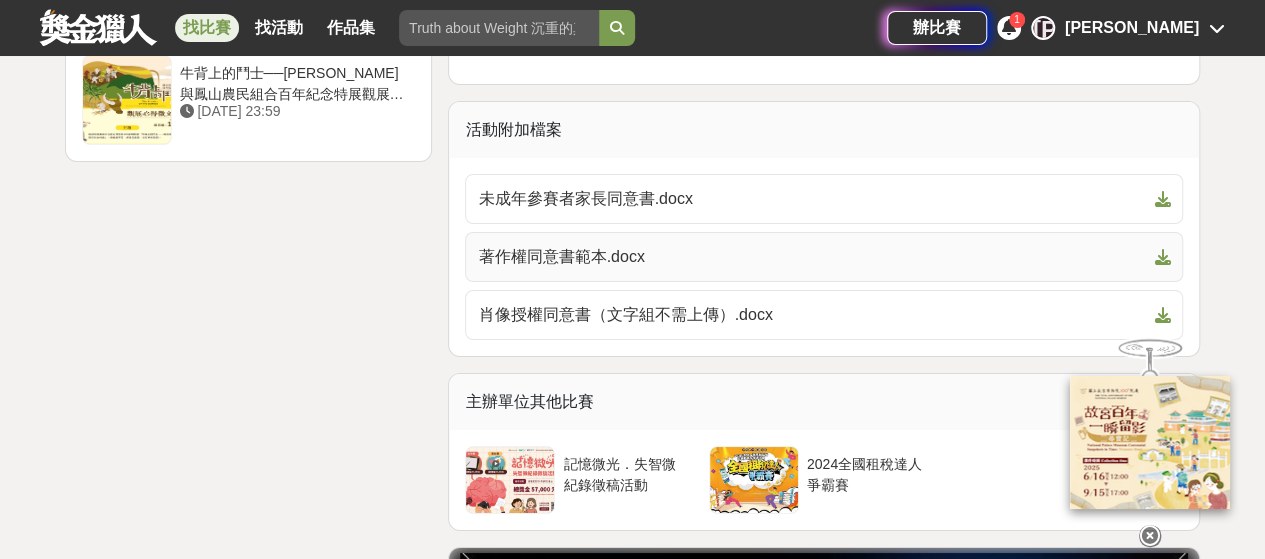 click on "著作權同意書範本.docx" at bounding box center (812, 257) 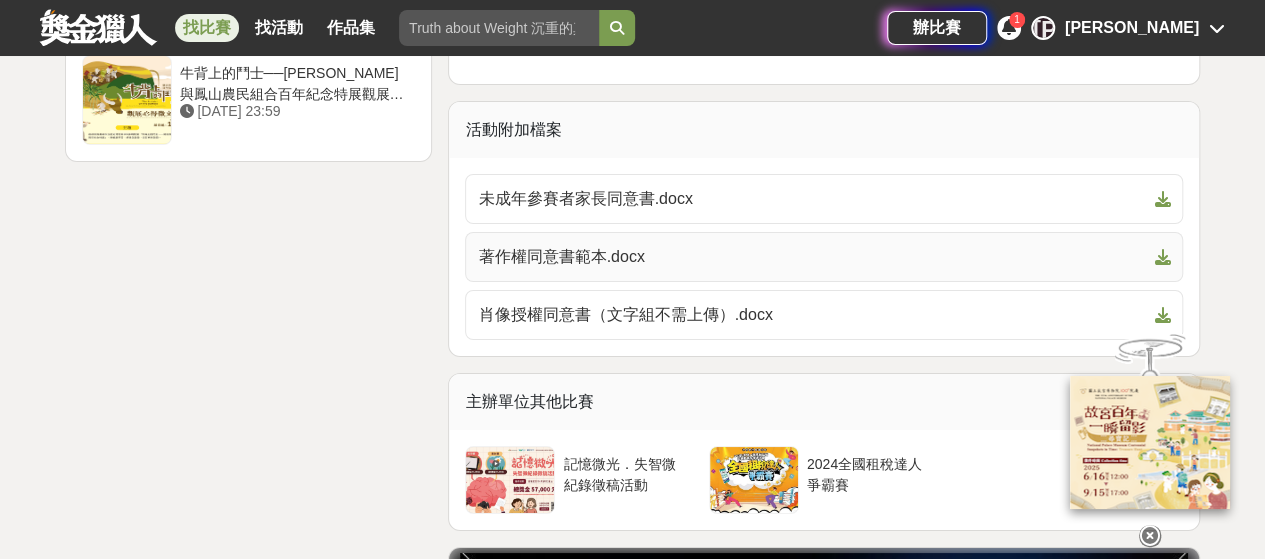 click at bounding box center (1162, 257) 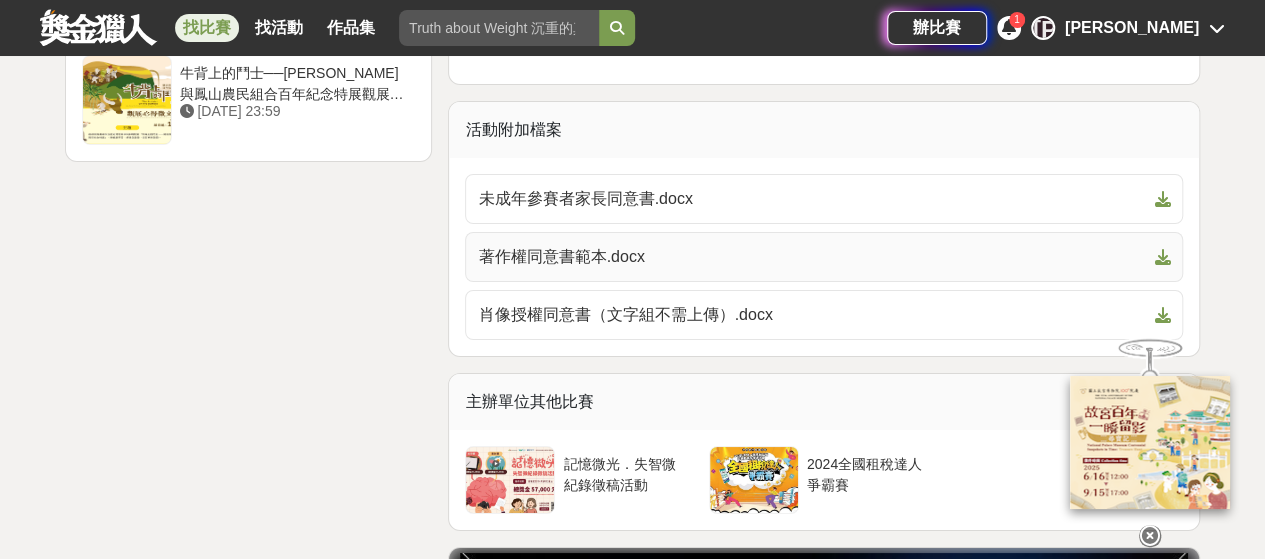 click on "著作權同意書範本.docx" at bounding box center (824, 257) 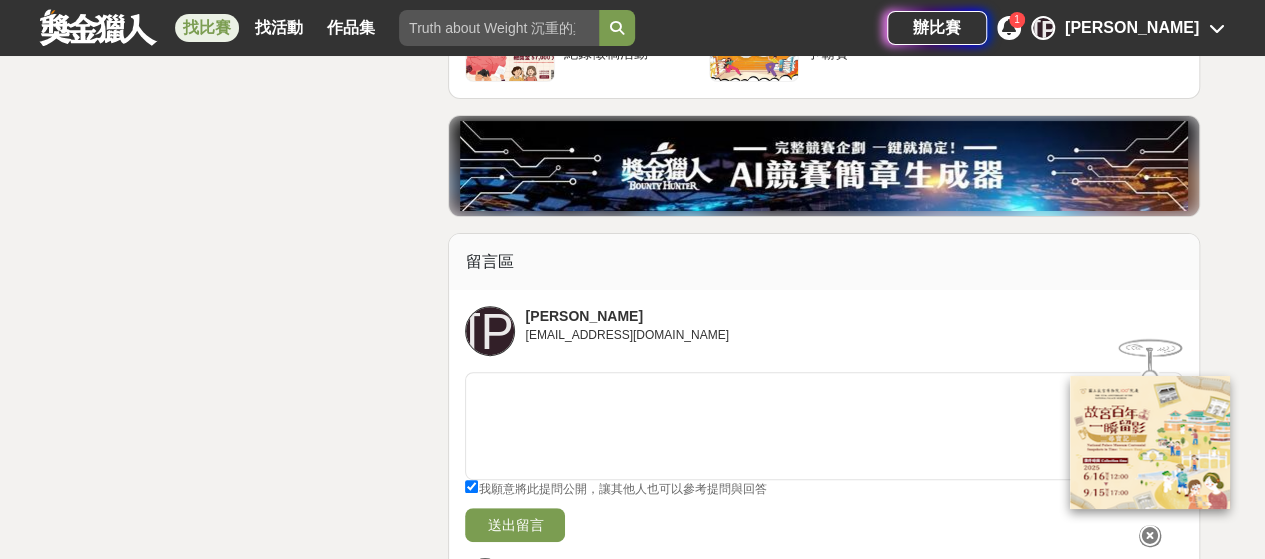 scroll, scrollTop: 3874, scrollLeft: 0, axis: vertical 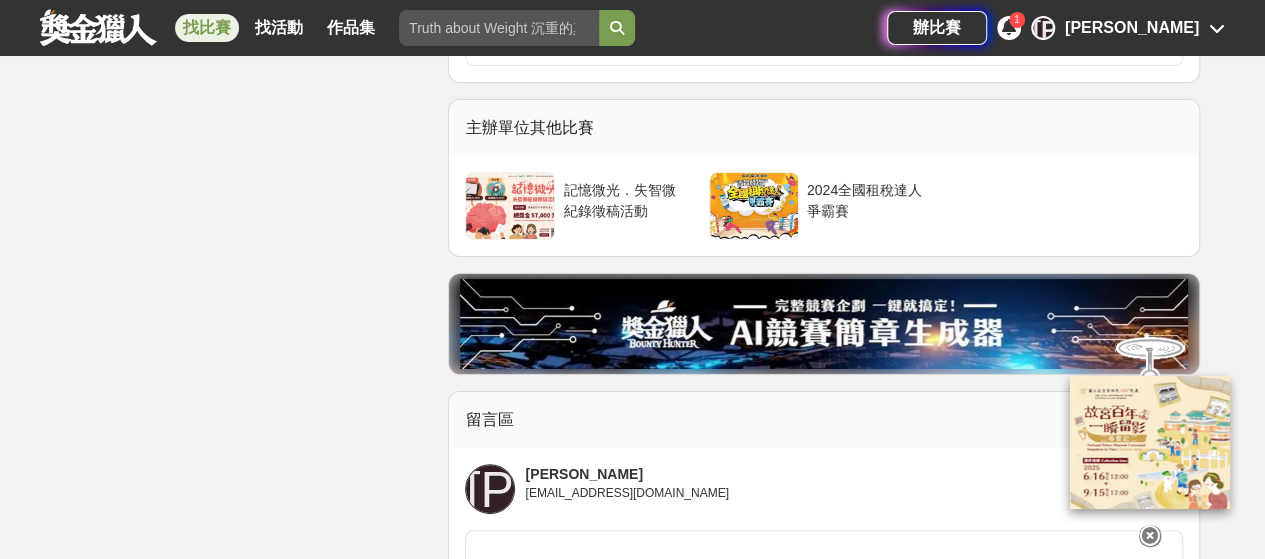 click on "[PERSON_NAME] [EMAIL_ADDRESS][DOMAIN_NAME]" at bounding box center [824, 492] 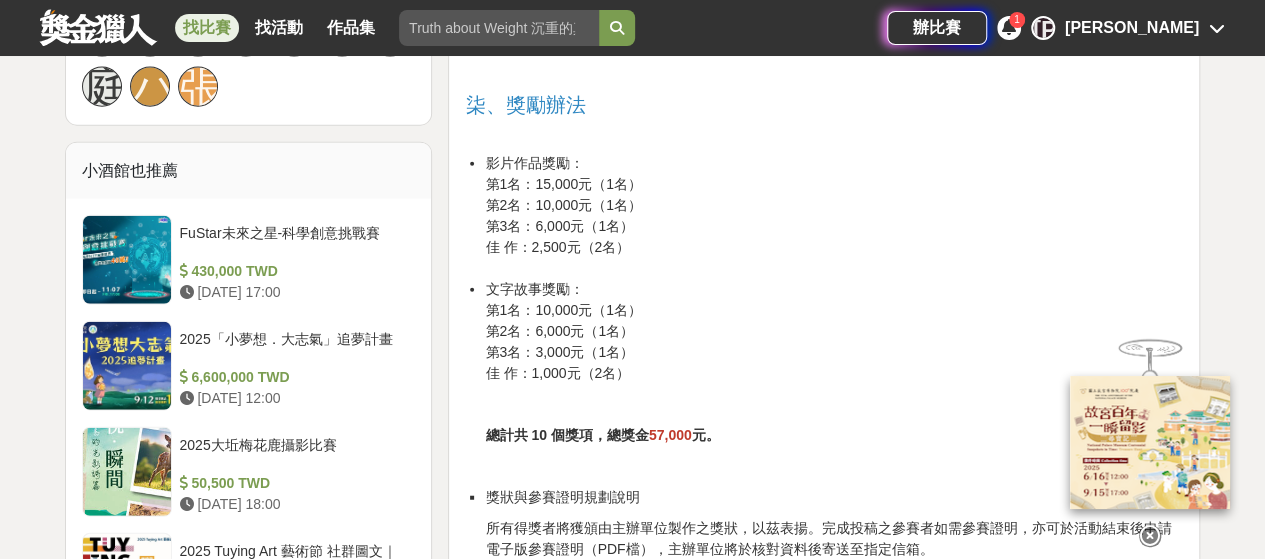 scroll, scrollTop: 2074, scrollLeft: 0, axis: vertical 